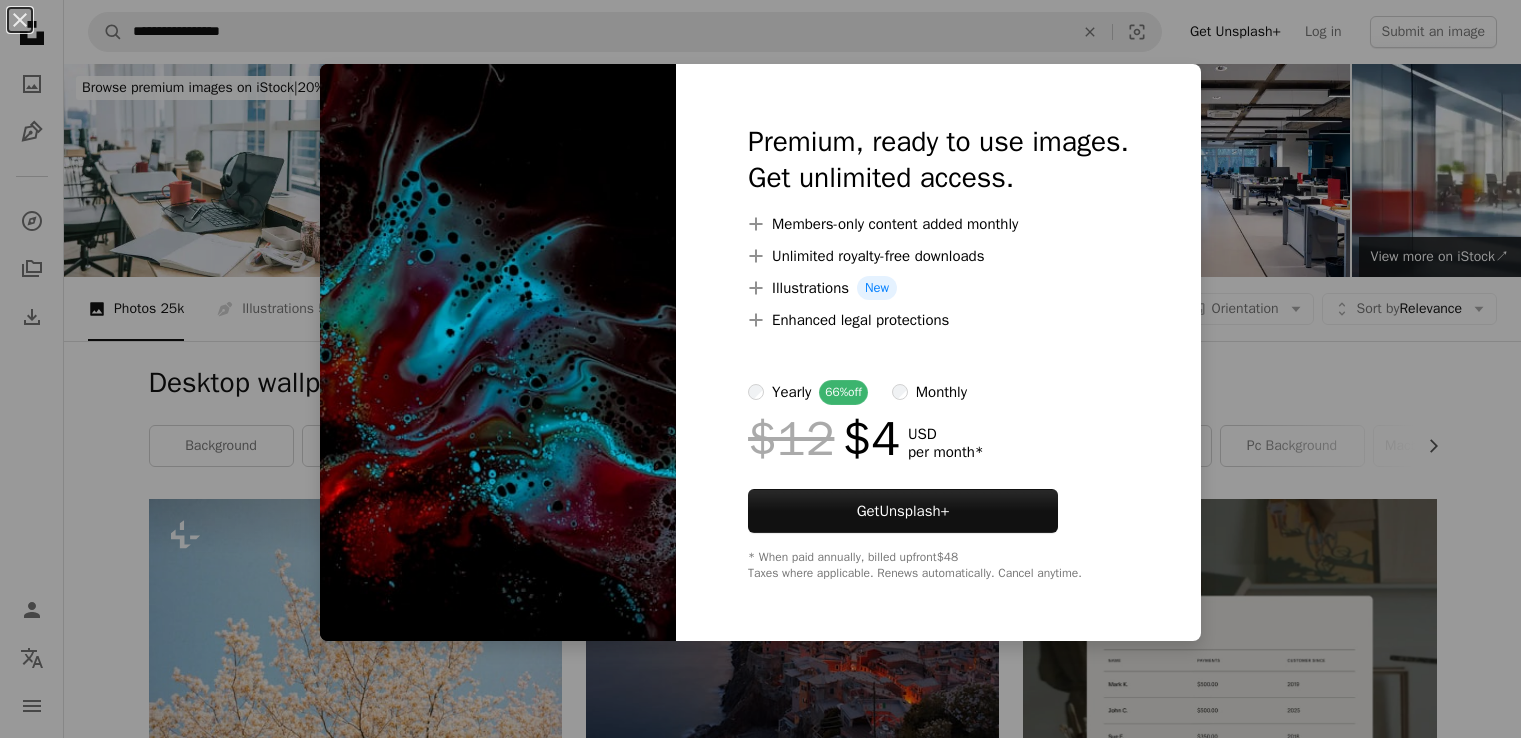 scroll, scrollTop: 2065, scrollLeft: 0, axis: vertical 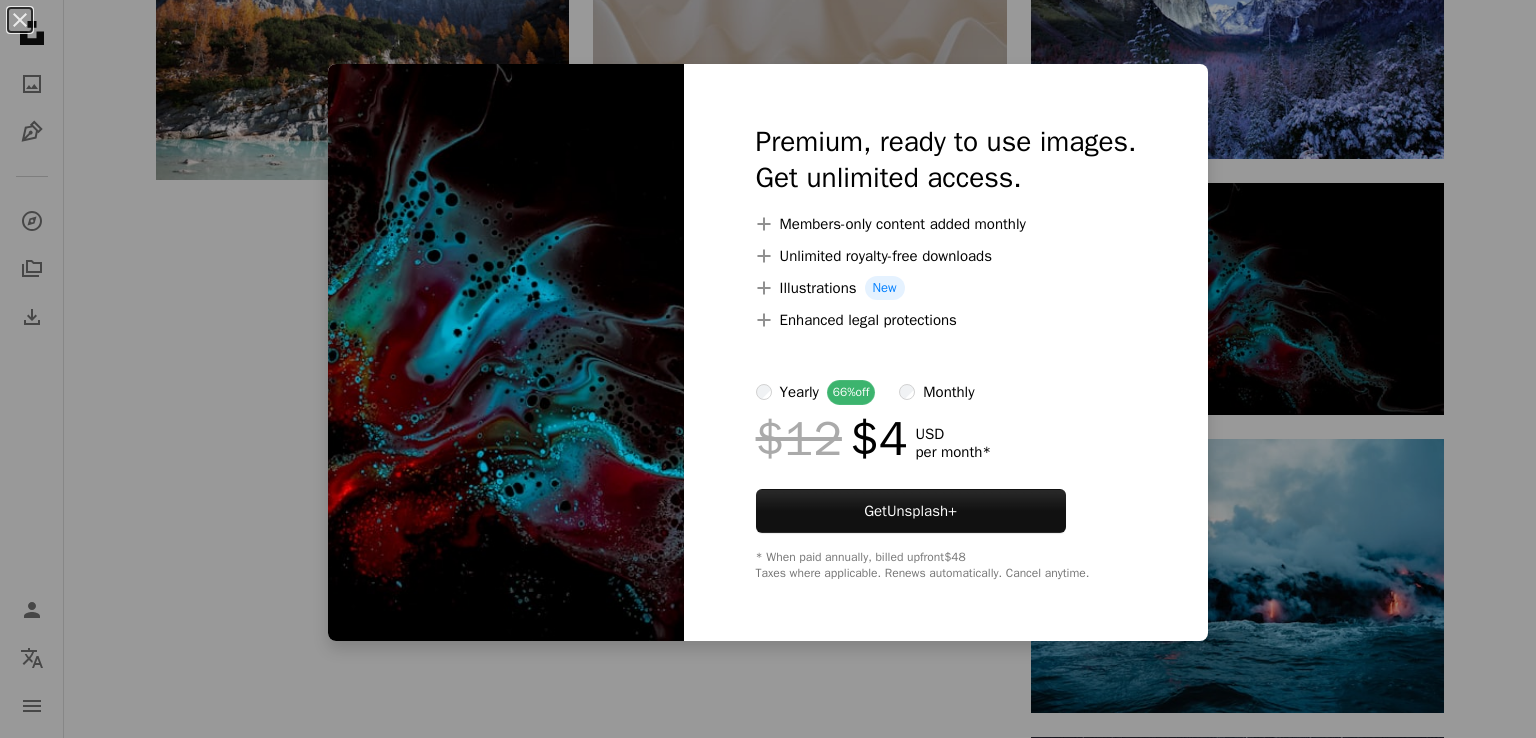 click on "An X shape Premium, ready to use images. Get unlimited access. A plus sign Members-only content added monthly A plus sign Unlimited royalty-free downloads A plus sign Illustrations  New A plus sign Enhanced legal protections yearly 66%  off monthly $12   $4 USD per month * Get  Unsplash+ * When paid annually, billed upfront  $48 Taxes where applicable. Renews automatically. Cancel anytime." at bounding box center (768, 369) 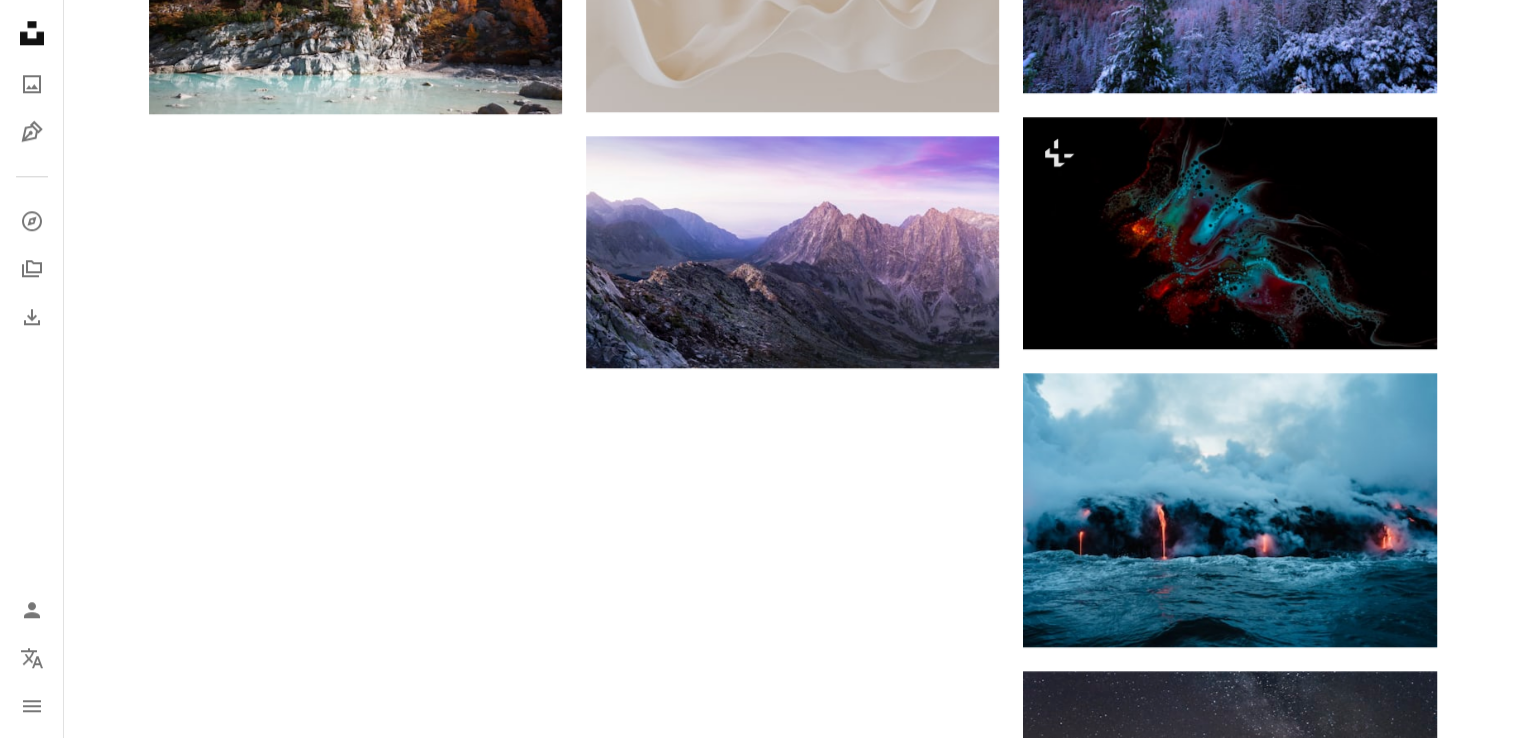 scroll, scrollTop: 2165, scrollLeft: 0, axis: vertical 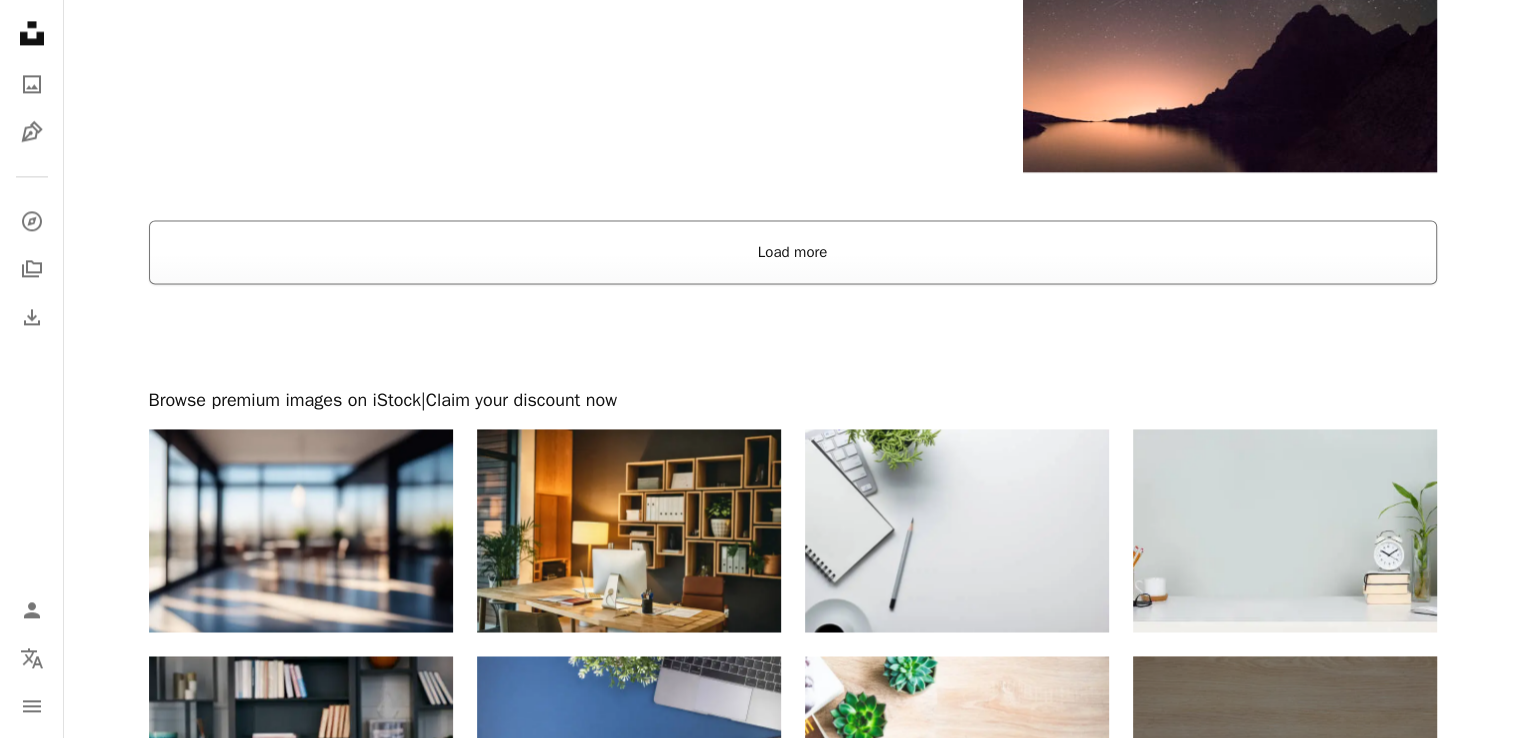 click on "Load more" at bounding box center (793, 252) 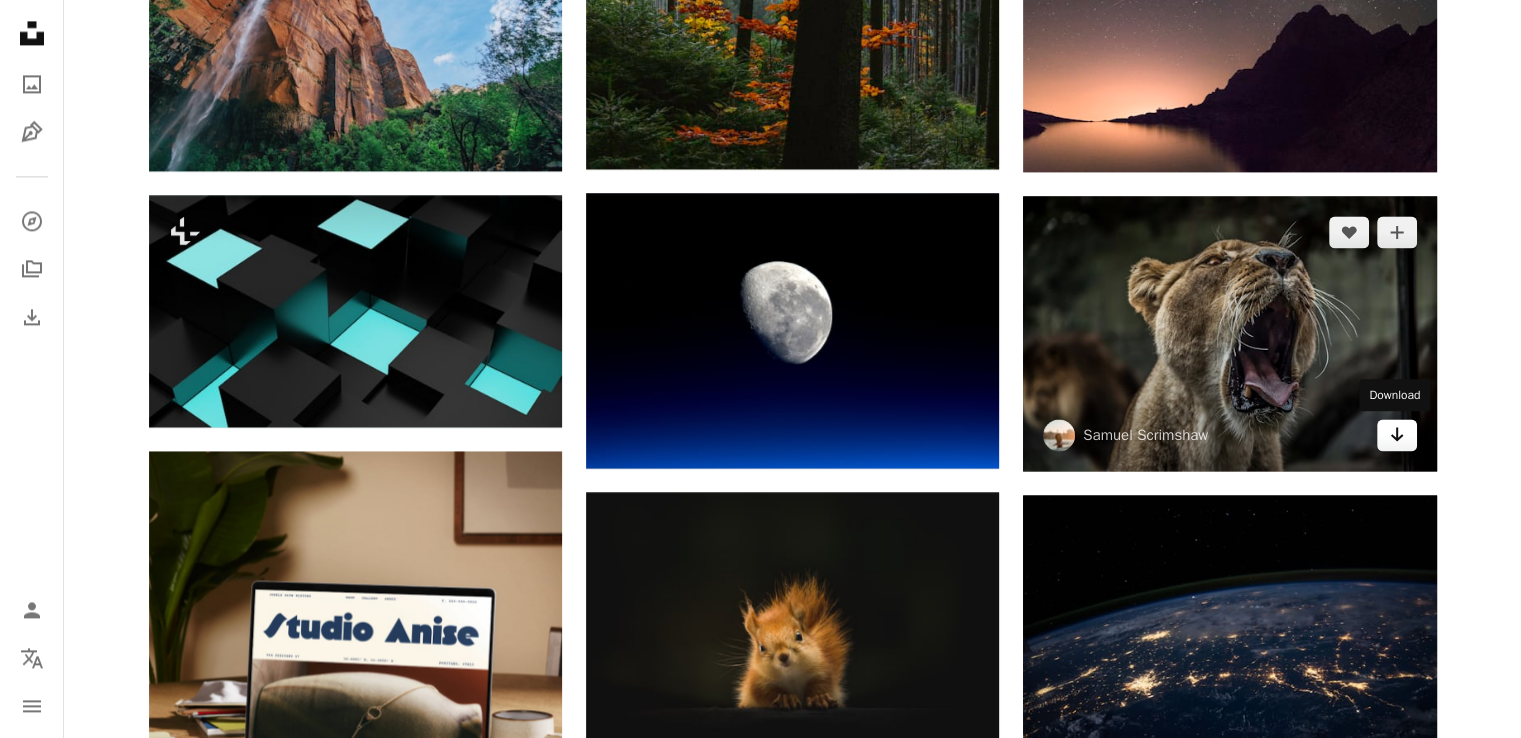 click on "Arrow pointing down" at bounding box center (1397, 435) 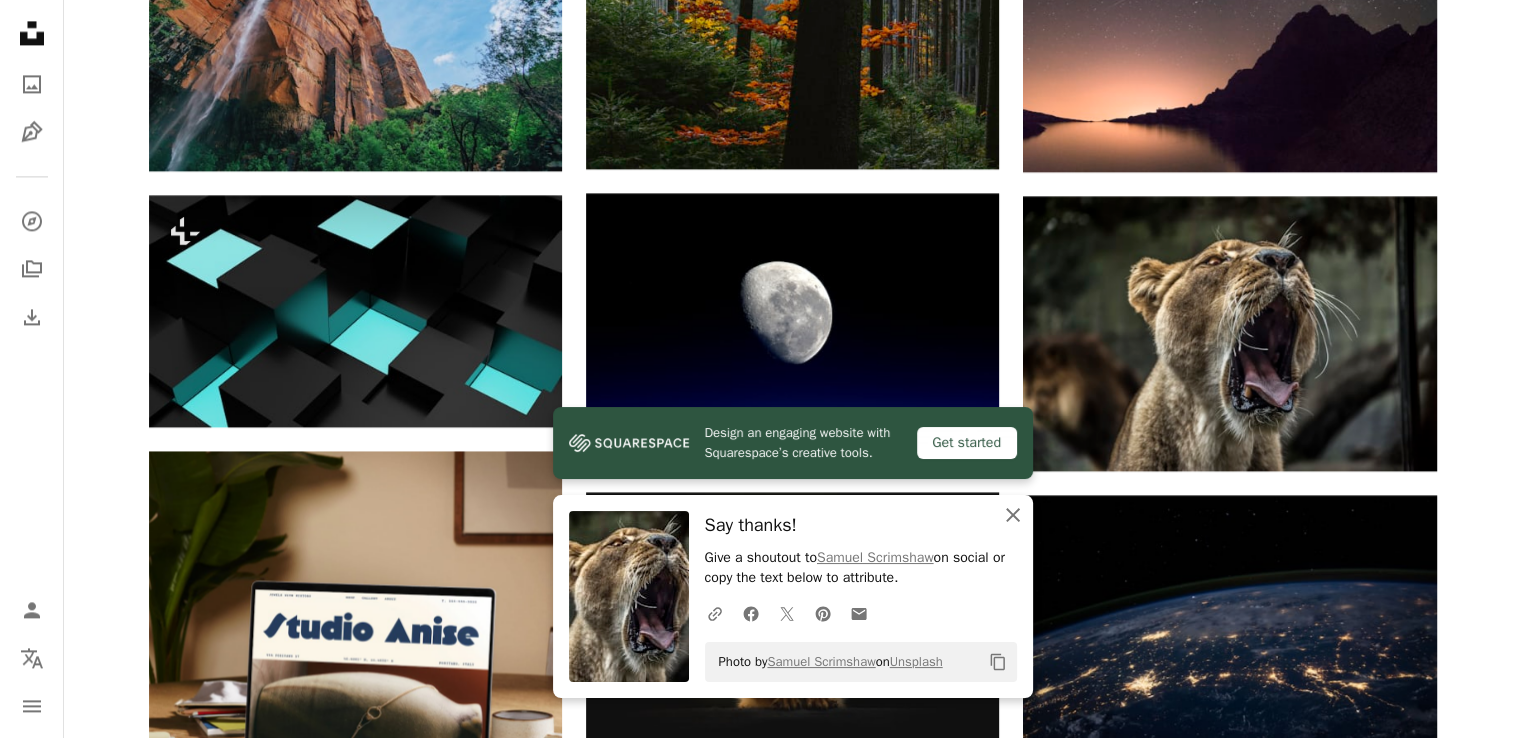 click on "An X shape" 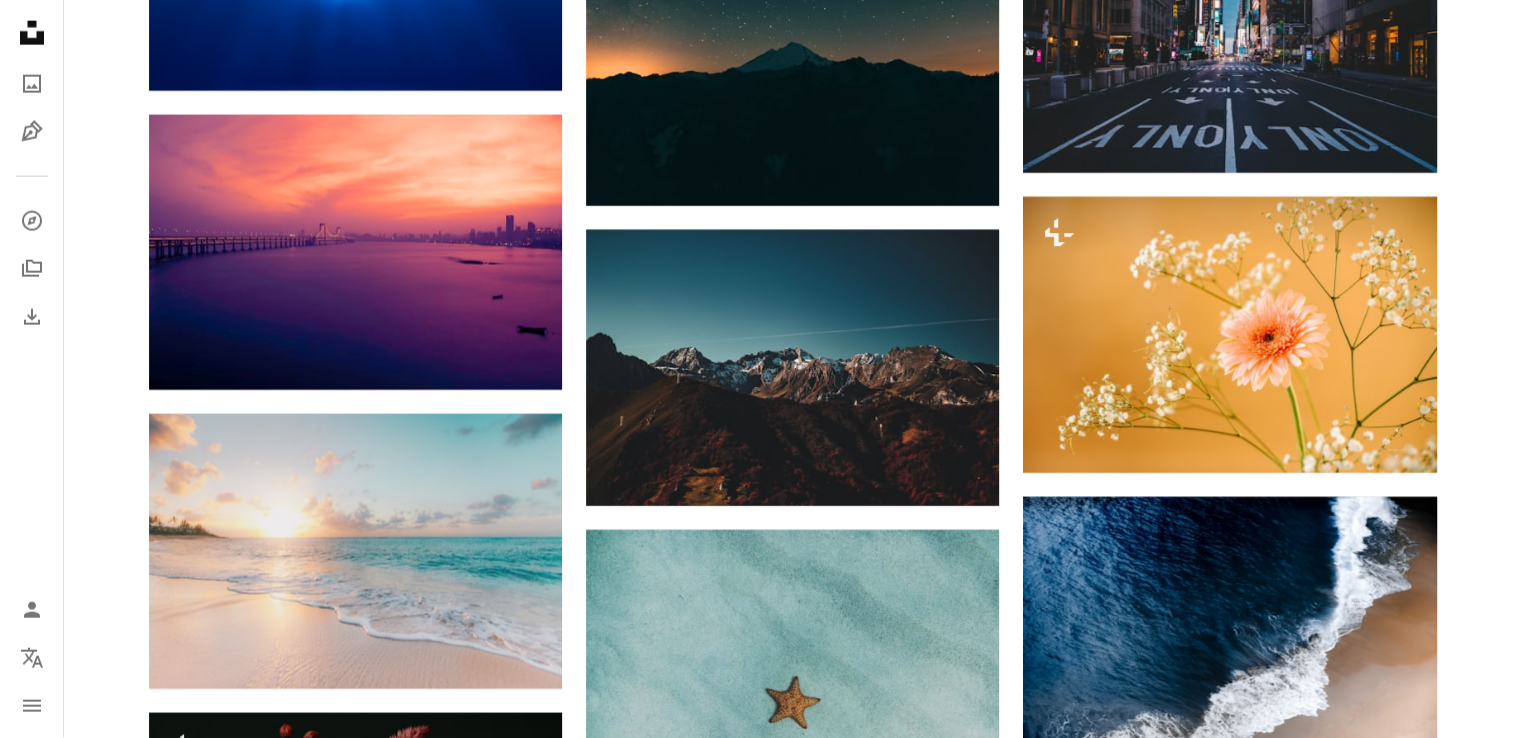 scroll, scrollTop: 5155, scrollLeft: 0, axis: vertical 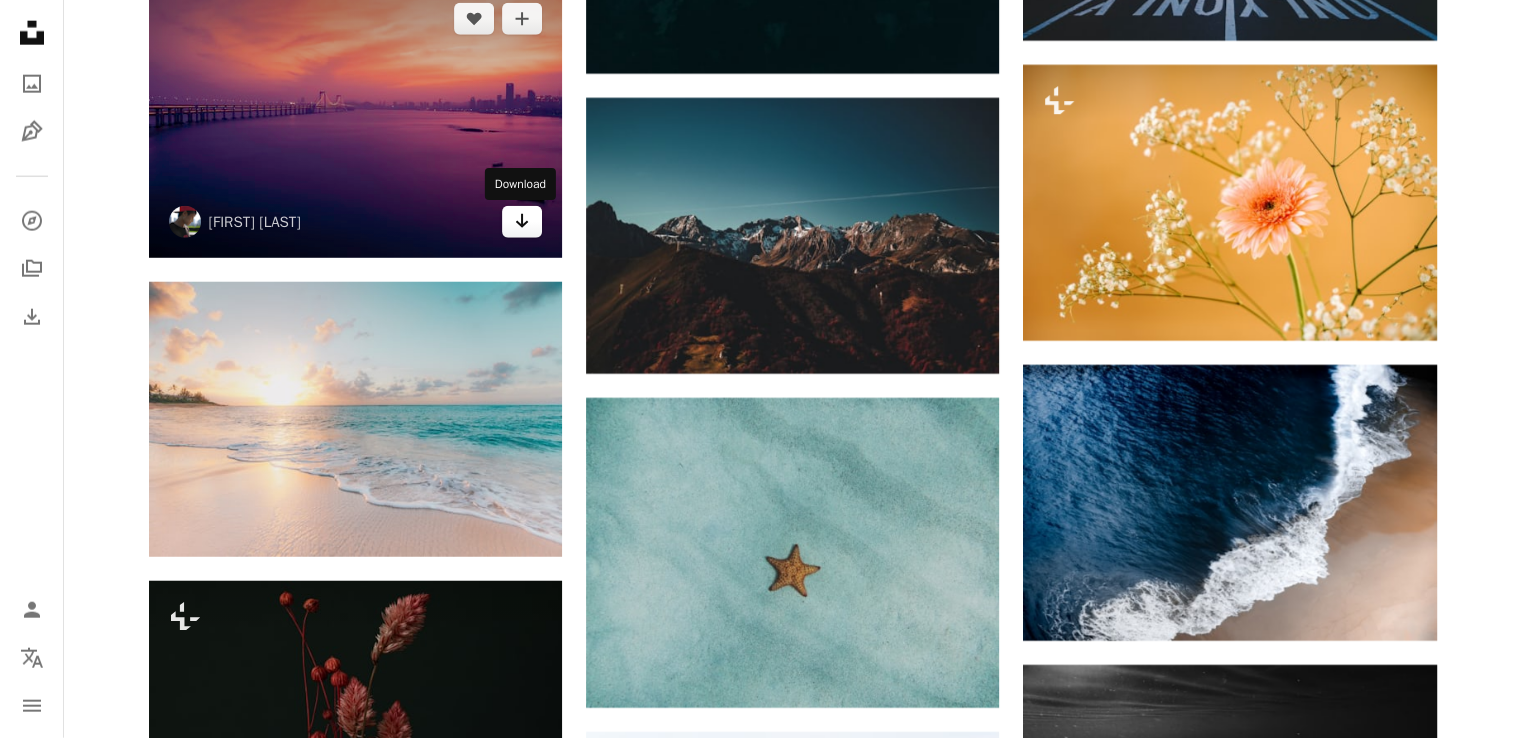 click 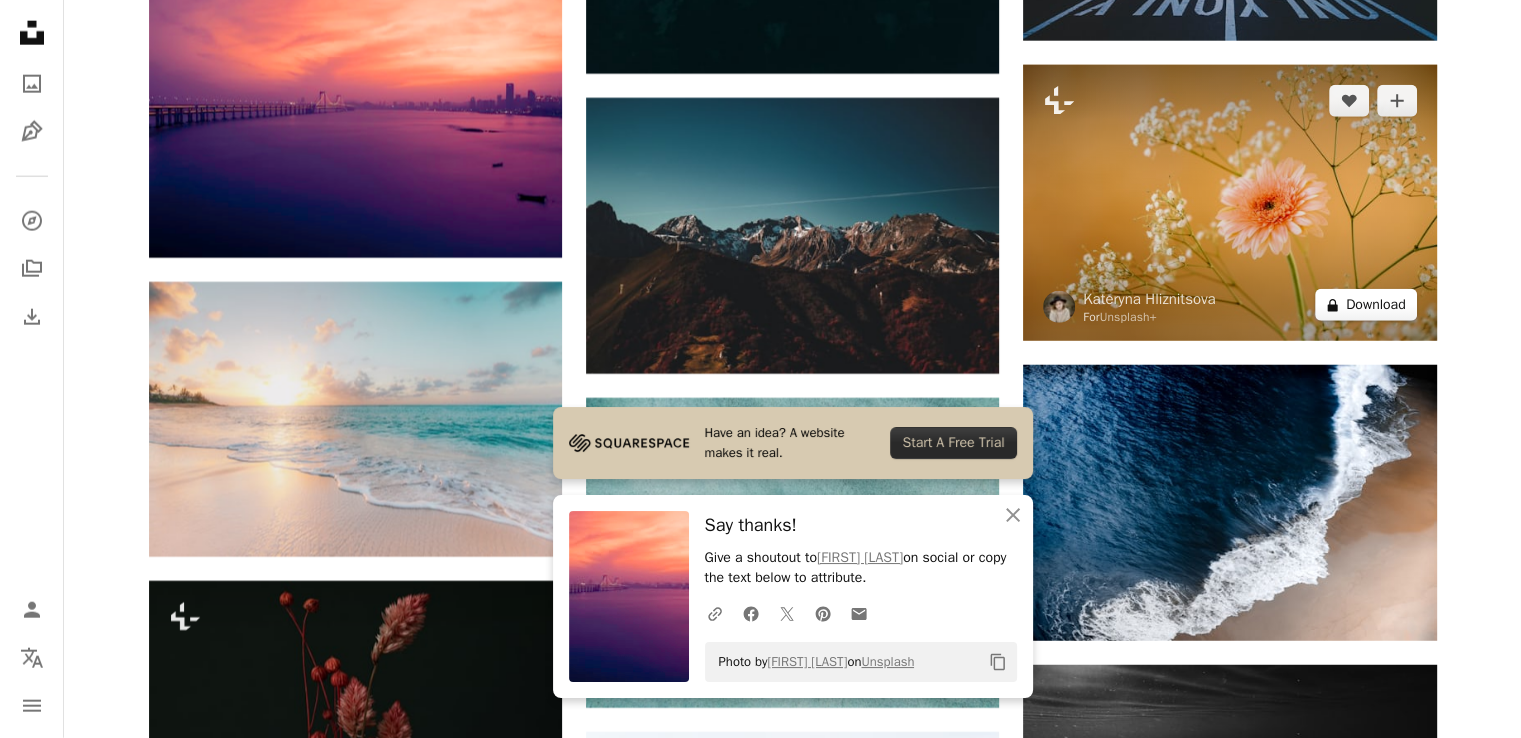 click on "A lock Download" at bounding box center [1366, 305] 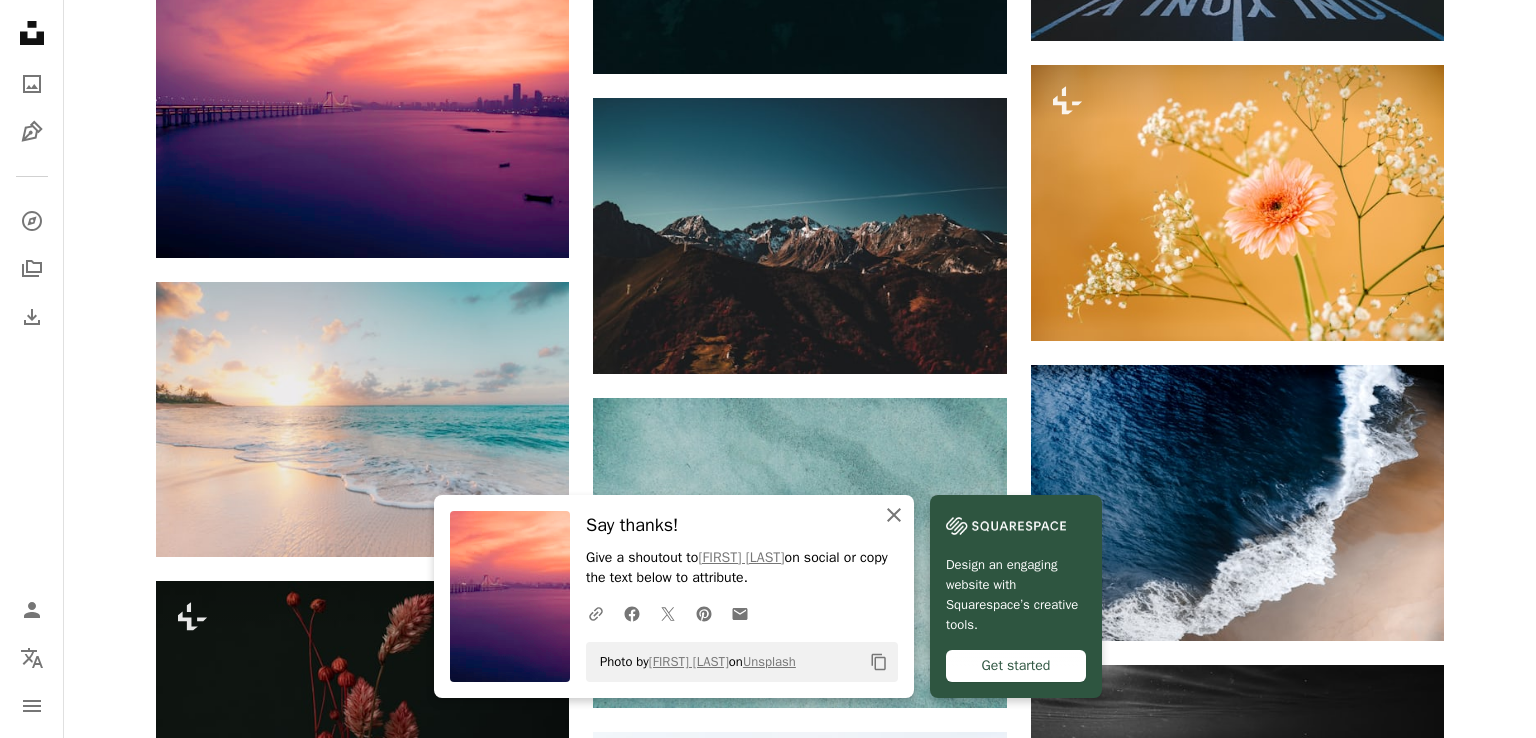click on "An X shape" 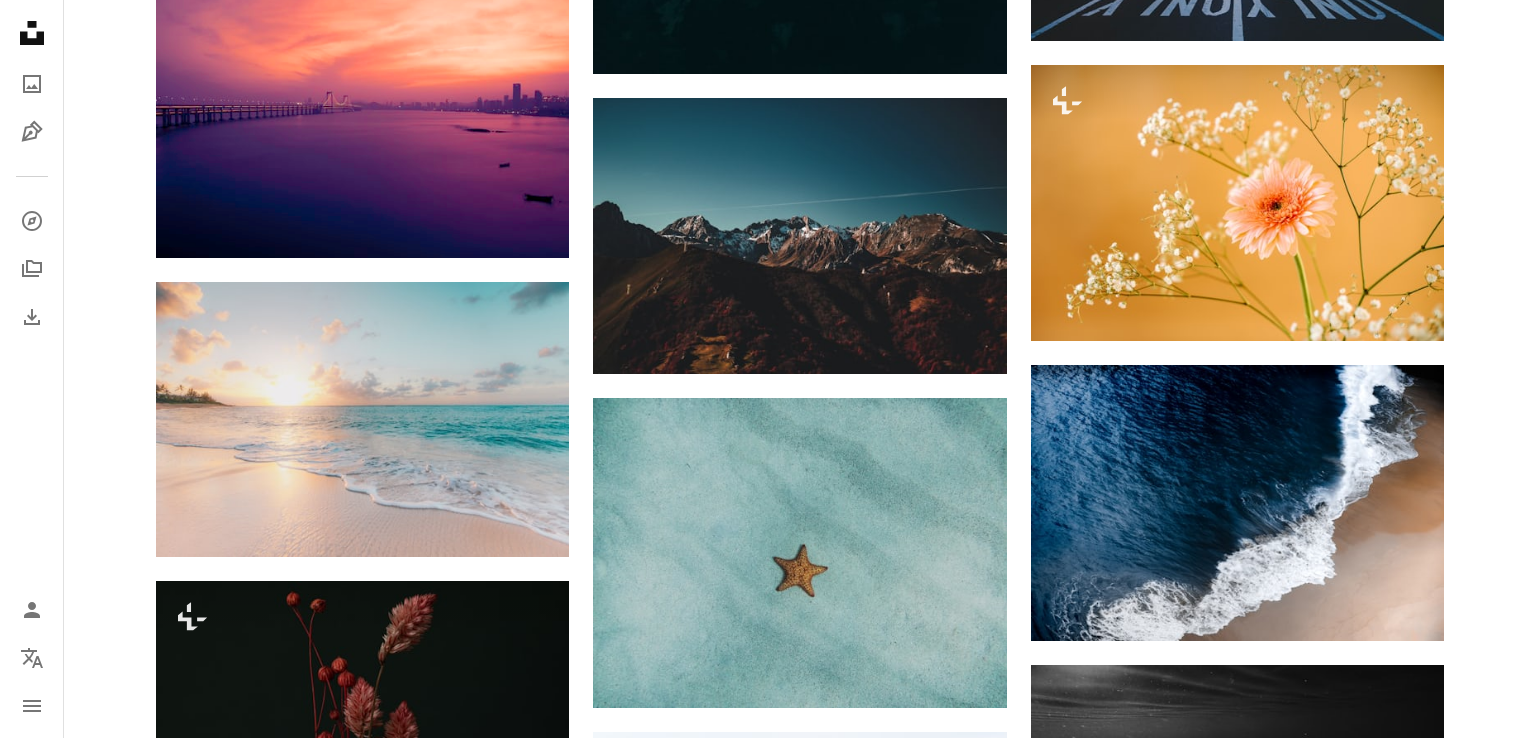 click on "An X shape Premium, ready to use images. Get unlimited access. A plus sign Members-only content added monthly A plus sign Unlimited royalty-free downloads A plus sign Illustrations  New A plus sign Enhanced legal protections yearly 66%  off monthly $12   $4 USD per month * Get  Unsplash+ * When paid annually, billed upfront  $48 Taxes where applicable. Renews automatically. Cancel anytime." at bounding box center (768, 4828) 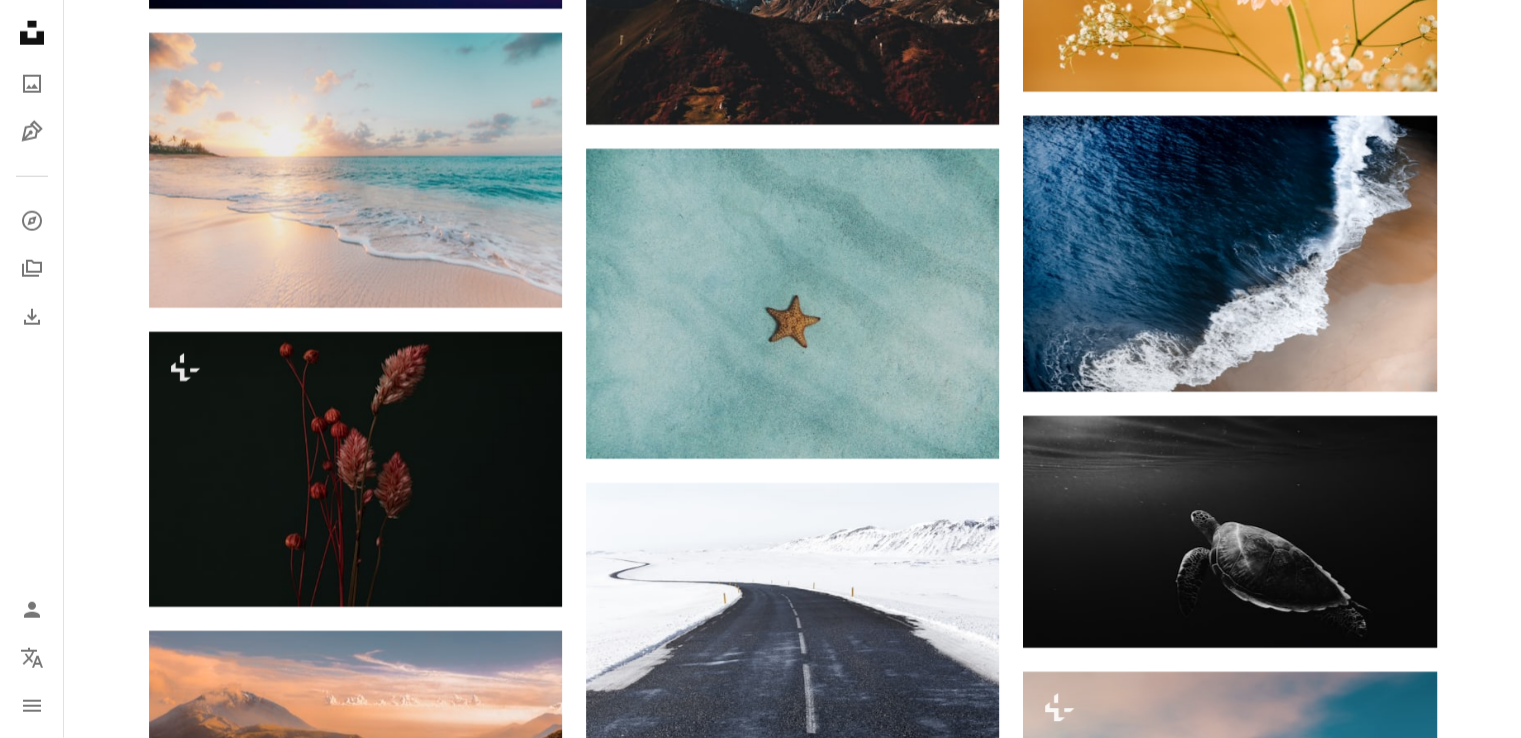 scroll, scrollTop: 5492, scrollLeft: 0, axis: vertical 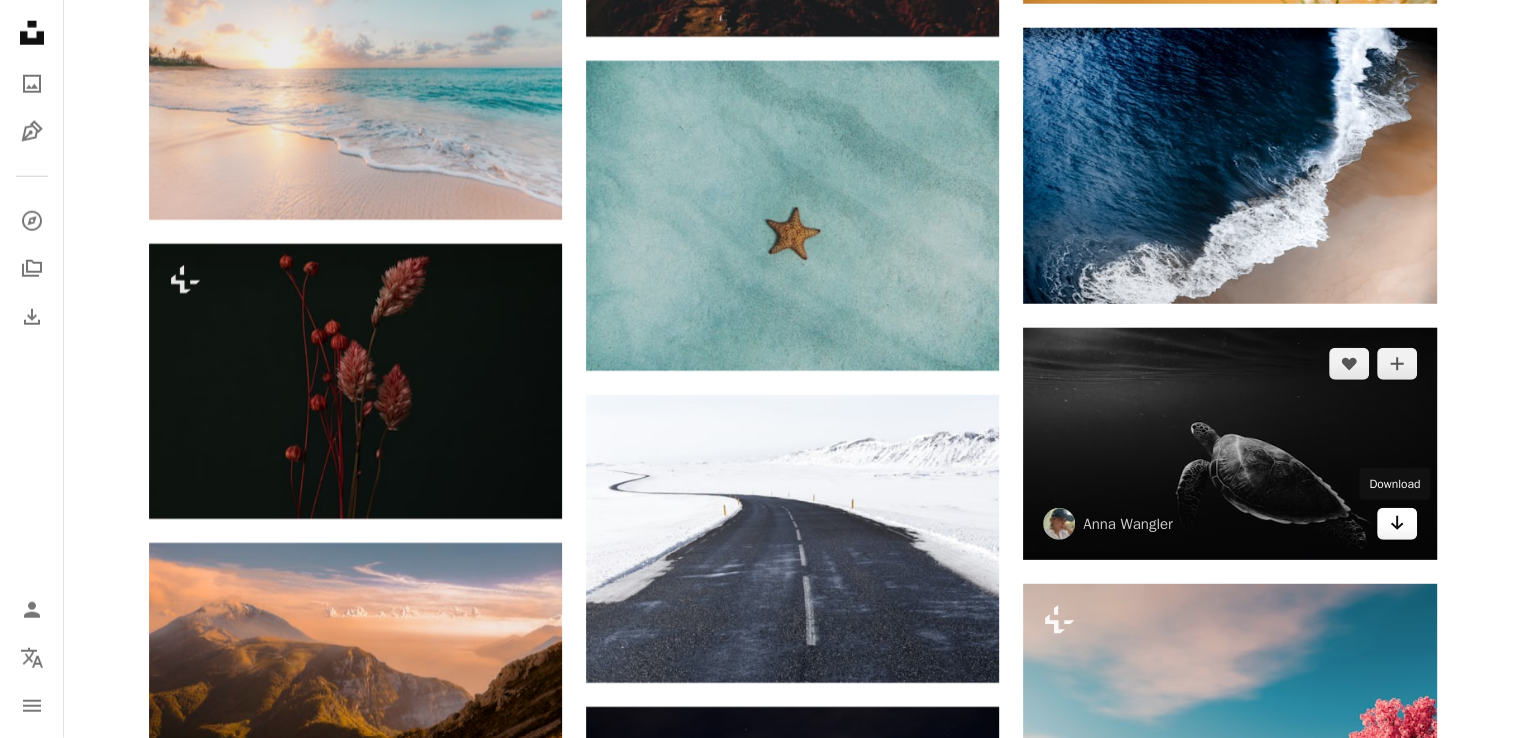 click 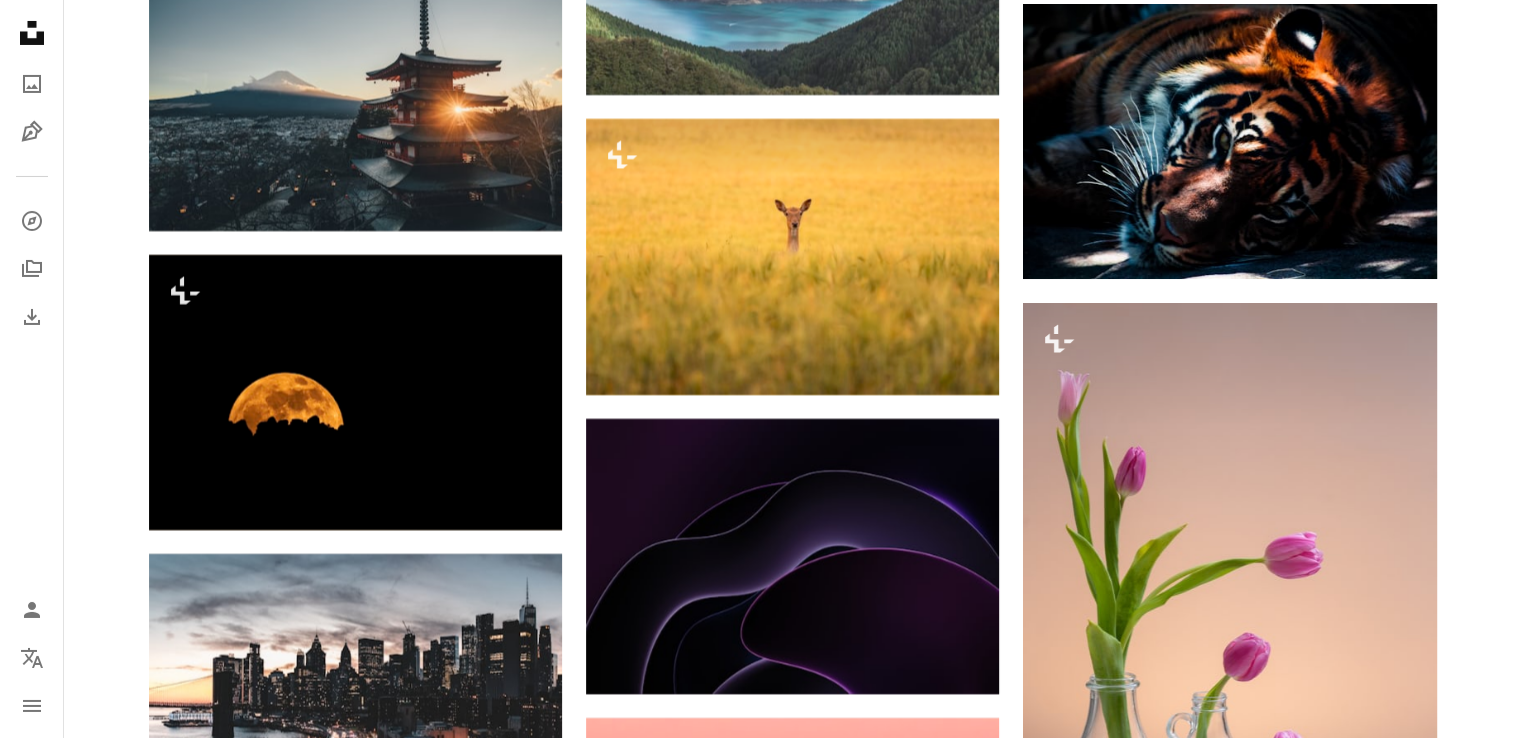 scroll, scrollTop: 7316, scrollLeft: 0, axis: vertical 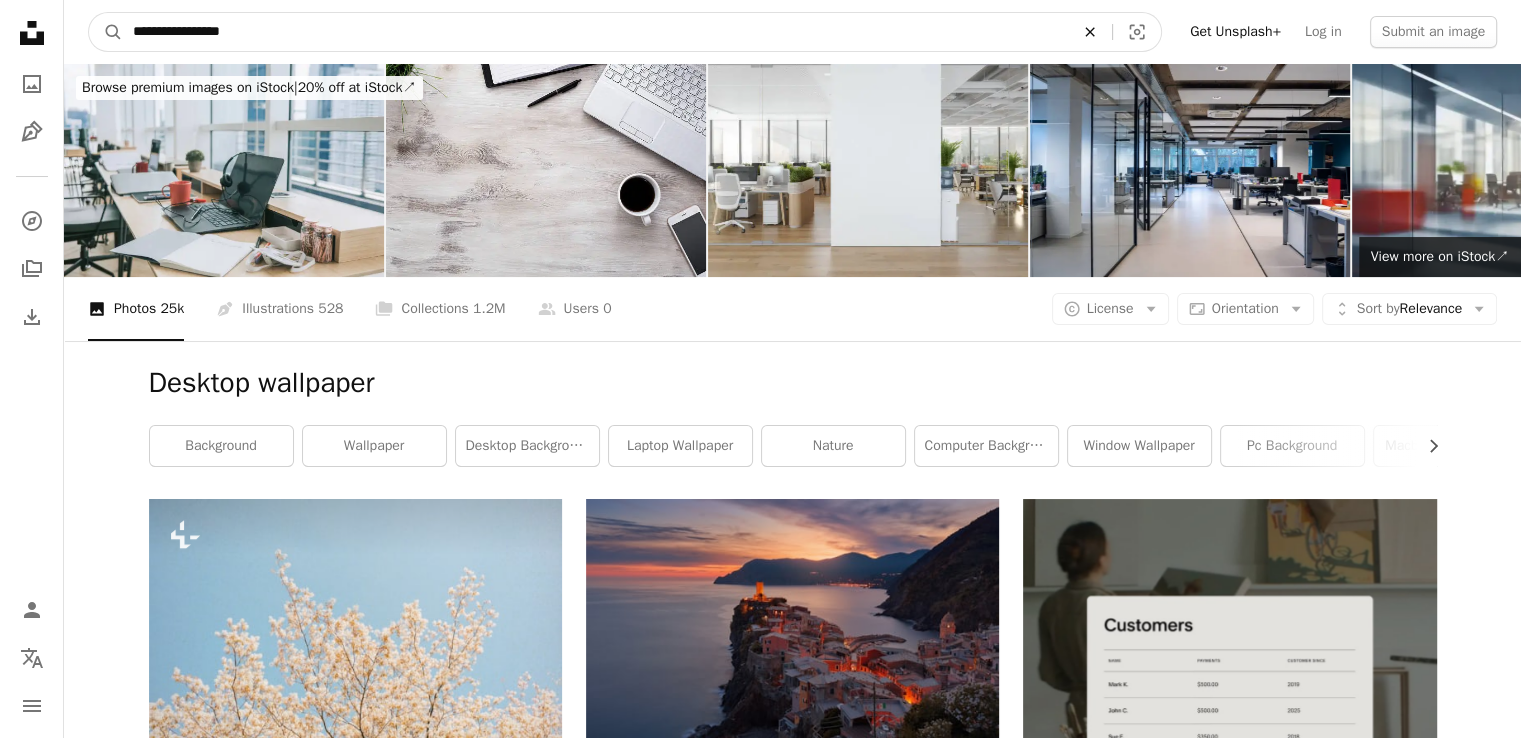 click on "An X shape" 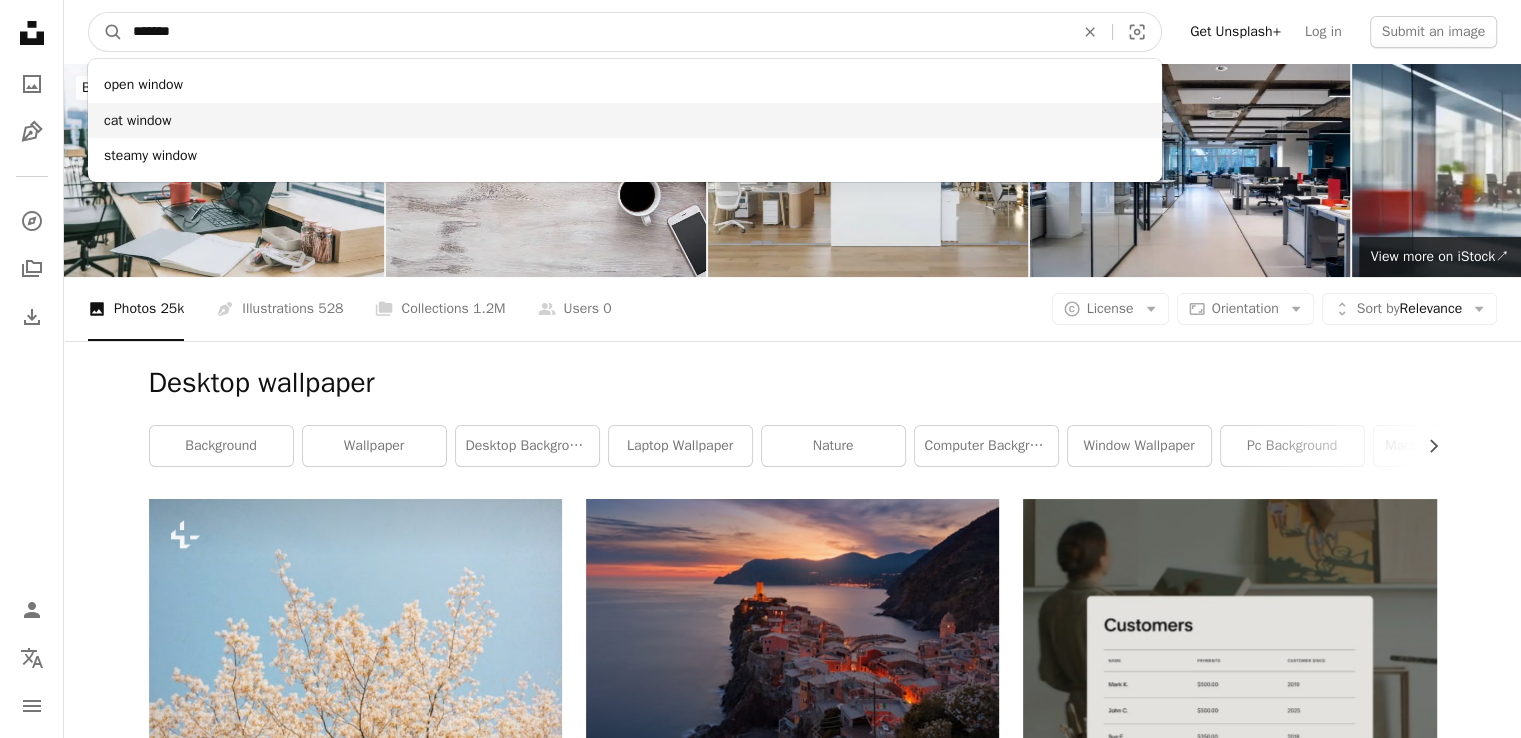 type on "*******" 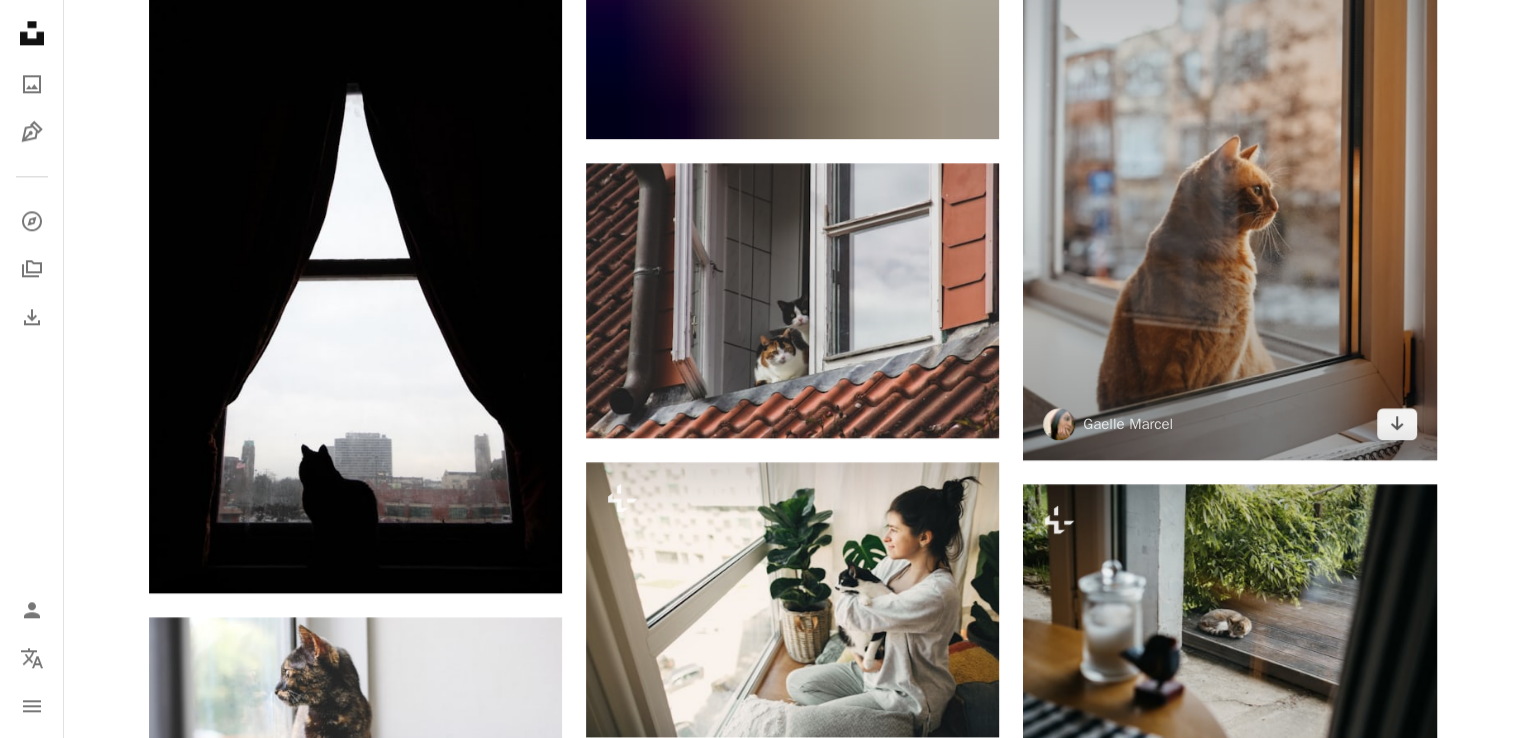 scroll, scrollTop: 2404, scrollLeft: 0, axis: vertical 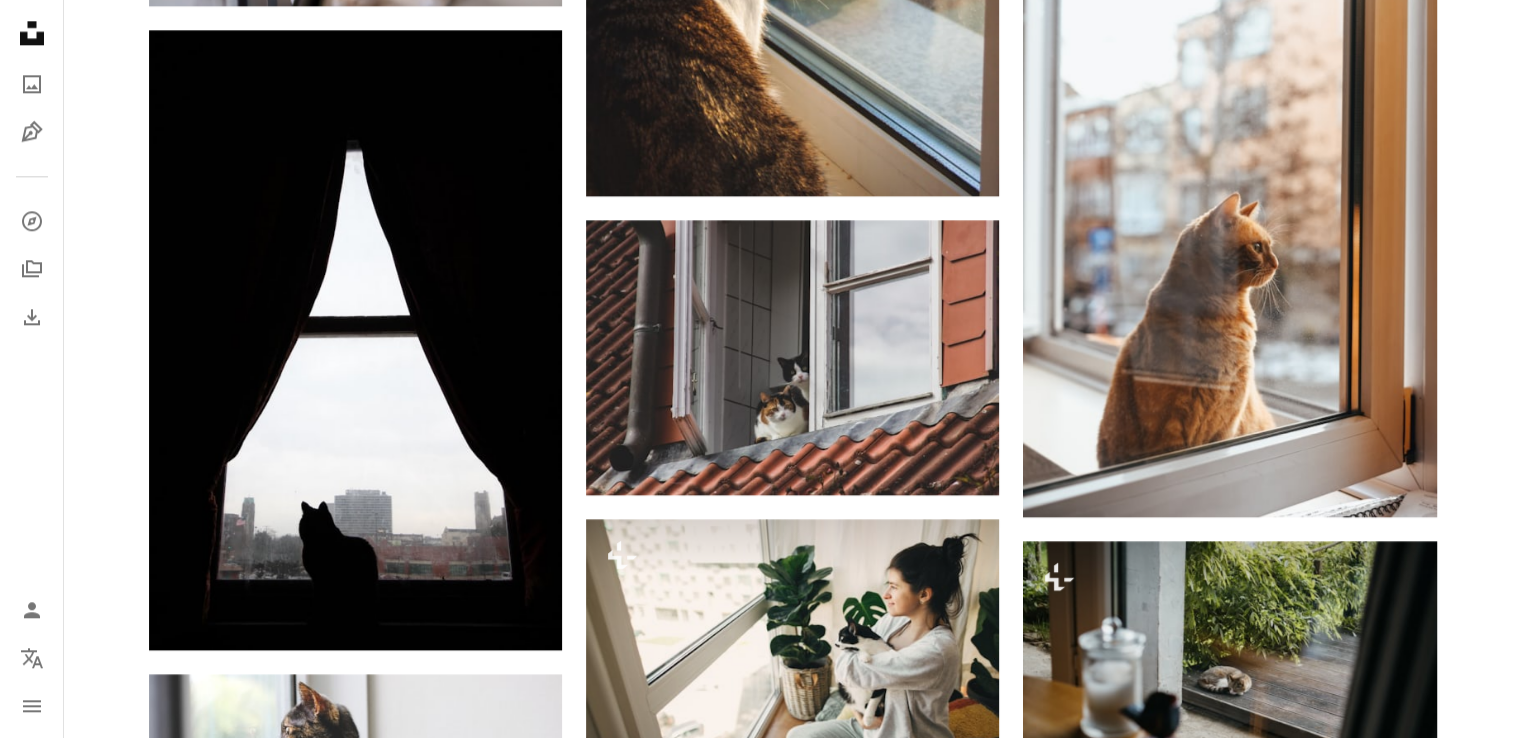 click on "[FIRST] [LAST] For Unsplash+ A lock Download A heart A plus sign [FIRST] [LAST] 🇨🇦 For Unsplash+ A lock Download A heart A plus sign [FIRST] [LAST] Available for hire A checkmark inside of a circle Arrow pointing down A heart A plus sign [FIRST] [LAST] Arrow pointing down A heart A plus sign [FIRST] [LAST] Arrow pointing down A heart A plus sign [FIRST] [LAST] Arrow pointing down A heart A plus sign [FIRST] [LAST] Available for hire A checkmark inside of a circle Arrow pointing down Plus sign for Unsplash+ A heart A plus sign [FIRST] [LAST] For Unsplash+ A lock Download Plus sign for Unsplash+ A heart A plus sign [FIRST] [LAST] 🇨🇦 For Unsplash+ A lock Download A heart A plus sign [FIRST] [LAST] Available for hire A checkmark inside of a circle Arrow pointing down A heart A plus sign [FIRST] [LAST] Arrow pointing down Plus sign for Unsplash+ A heart A plus sign Getty Images For Unsplash+ A lock Download A heart A plus sign [FIRST] [LAST] Arrow pointing down A new kind of advertising for the internet. Learn More A heart [LAST]" at bounding box center [792, -73] 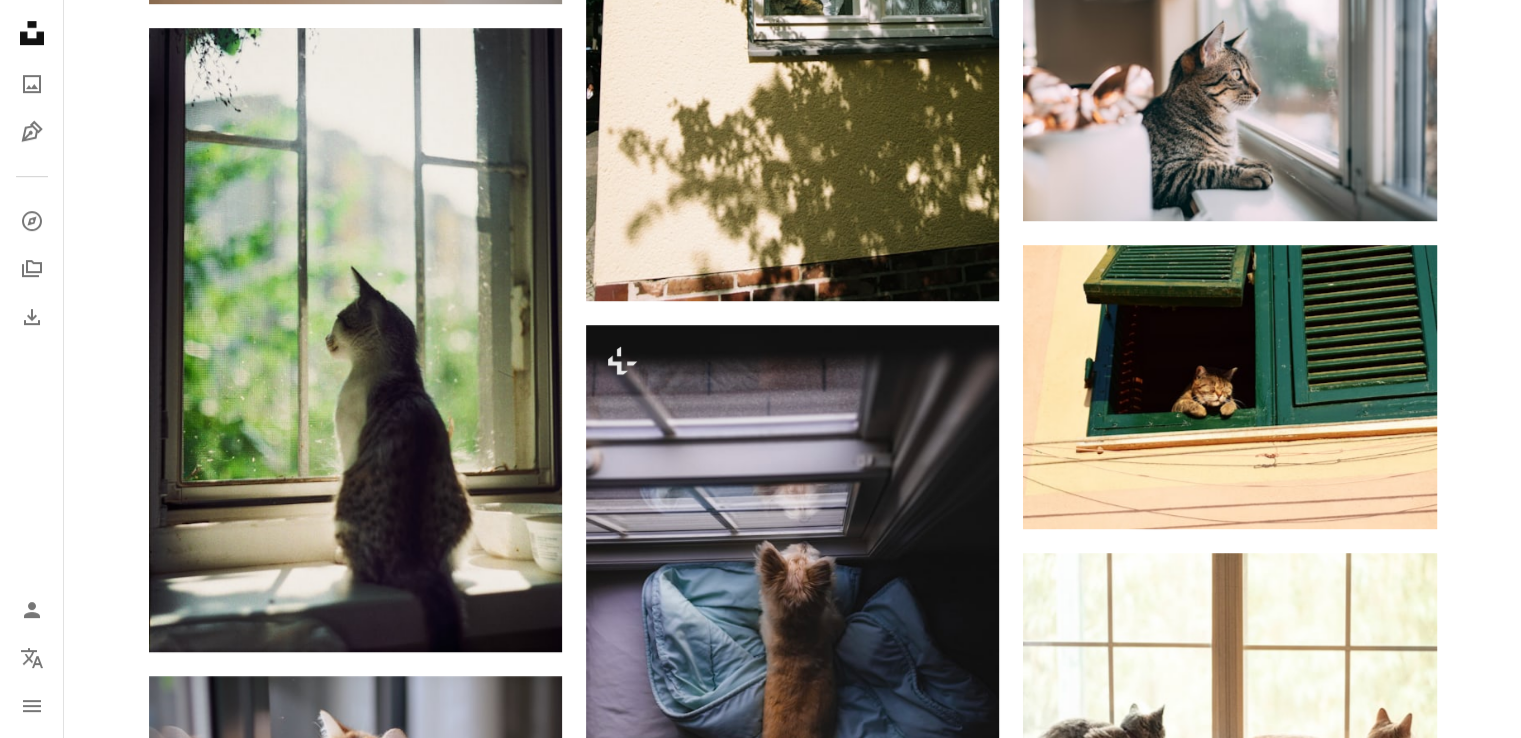 scroll, scrollTop: 469, scrollLeft: 0, axis: vertical 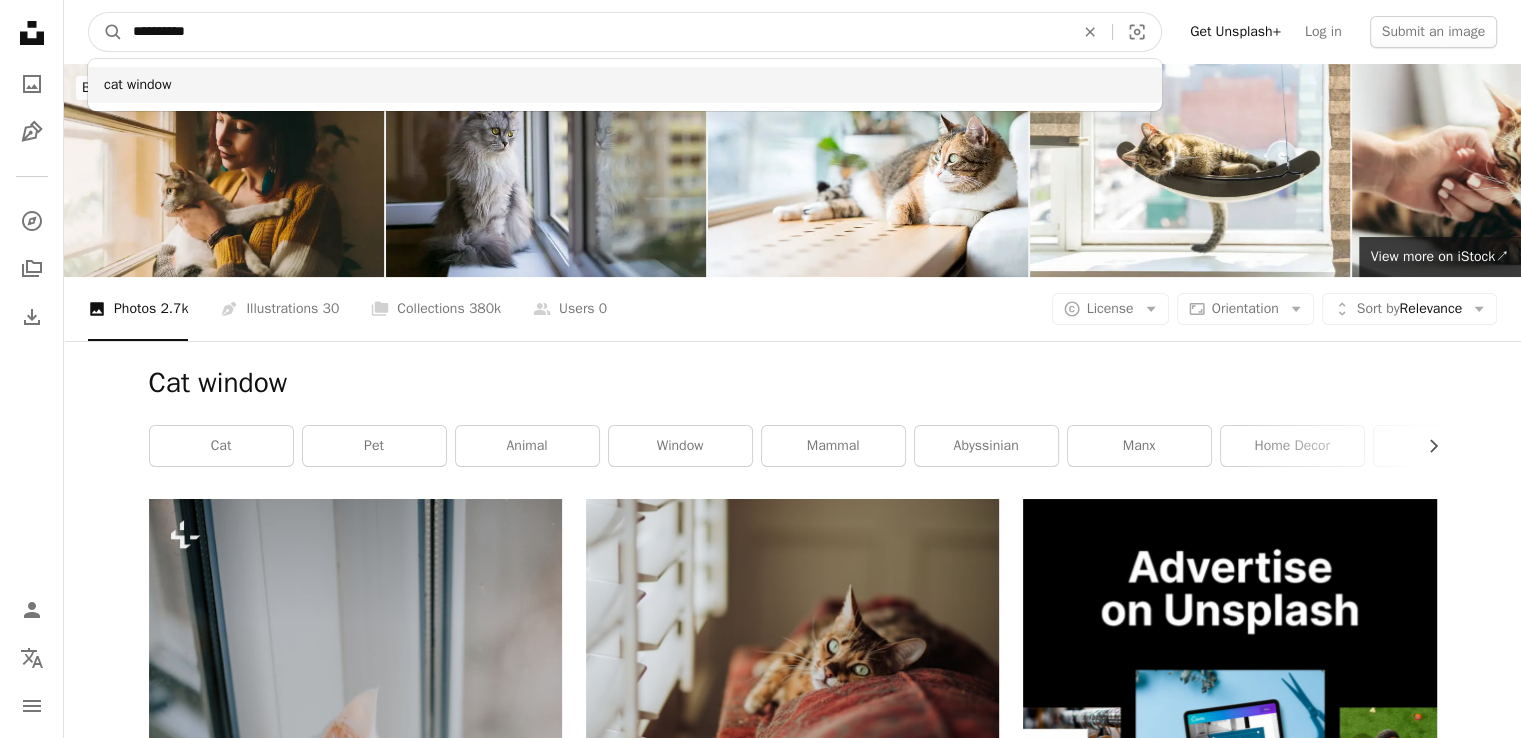 drag, startPoint x: 432, startPoint y: 21, endPoint x: 142, endPoint y: 63, distance: 293.0256 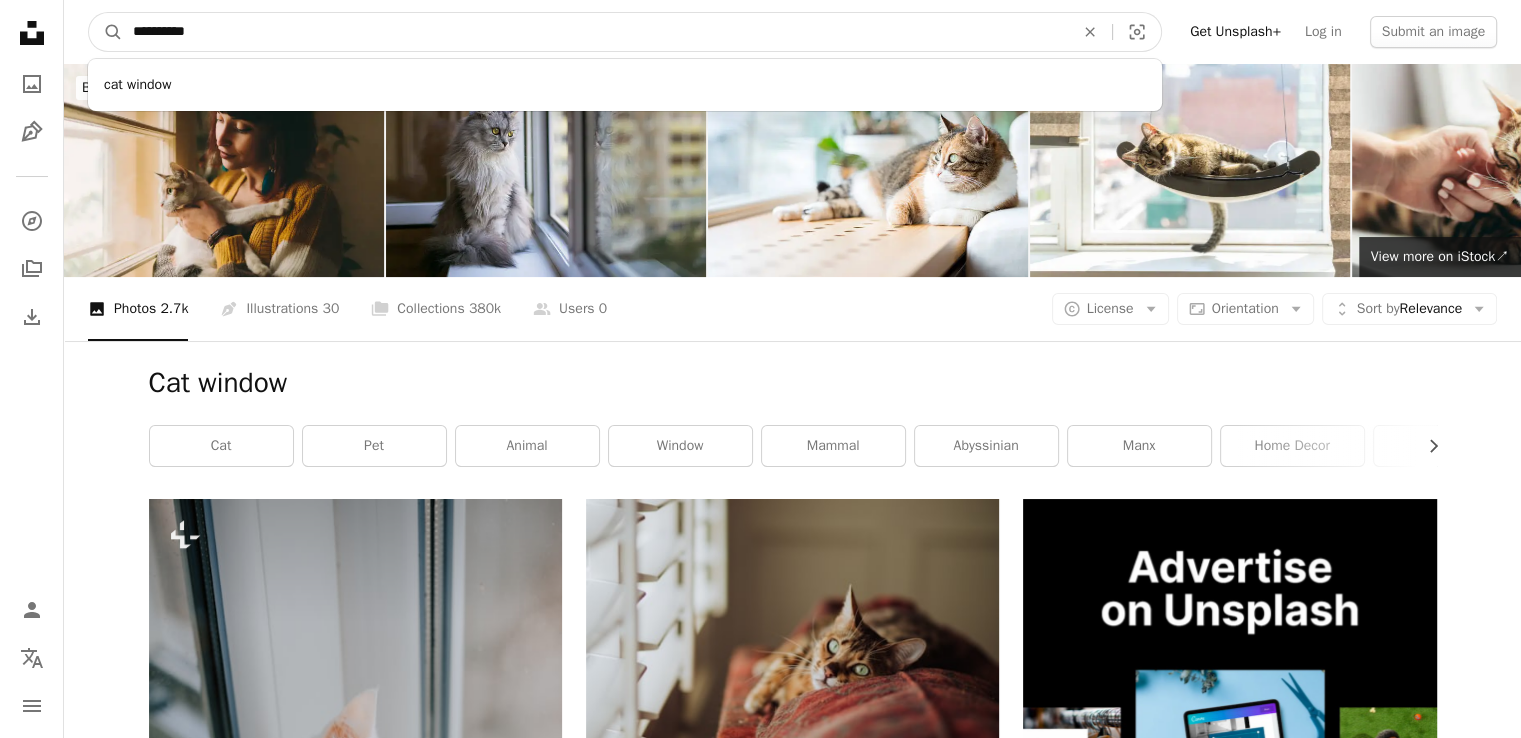 click on "**********" at bounding box center [595, 32] 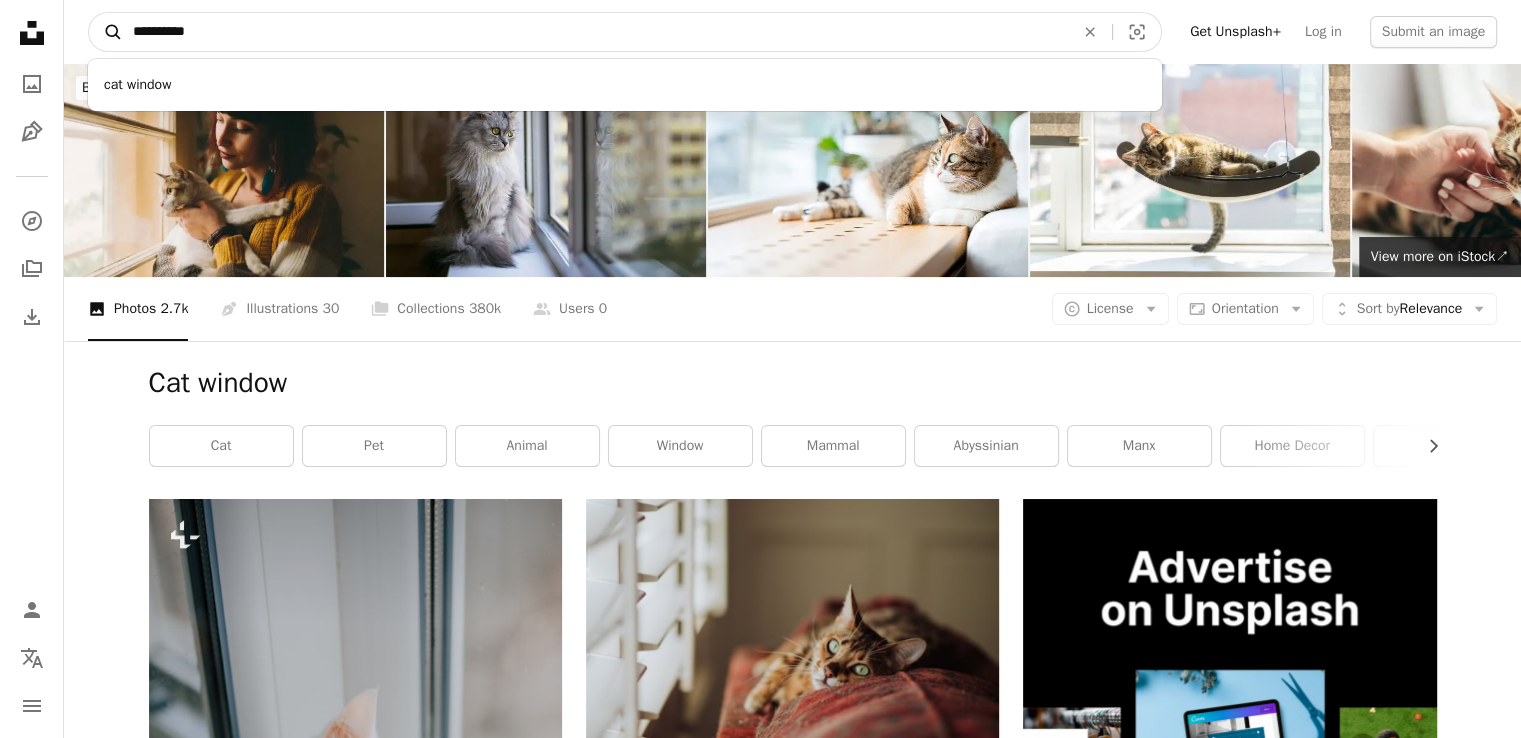 click on "**********" at bounding box center [625, 32] 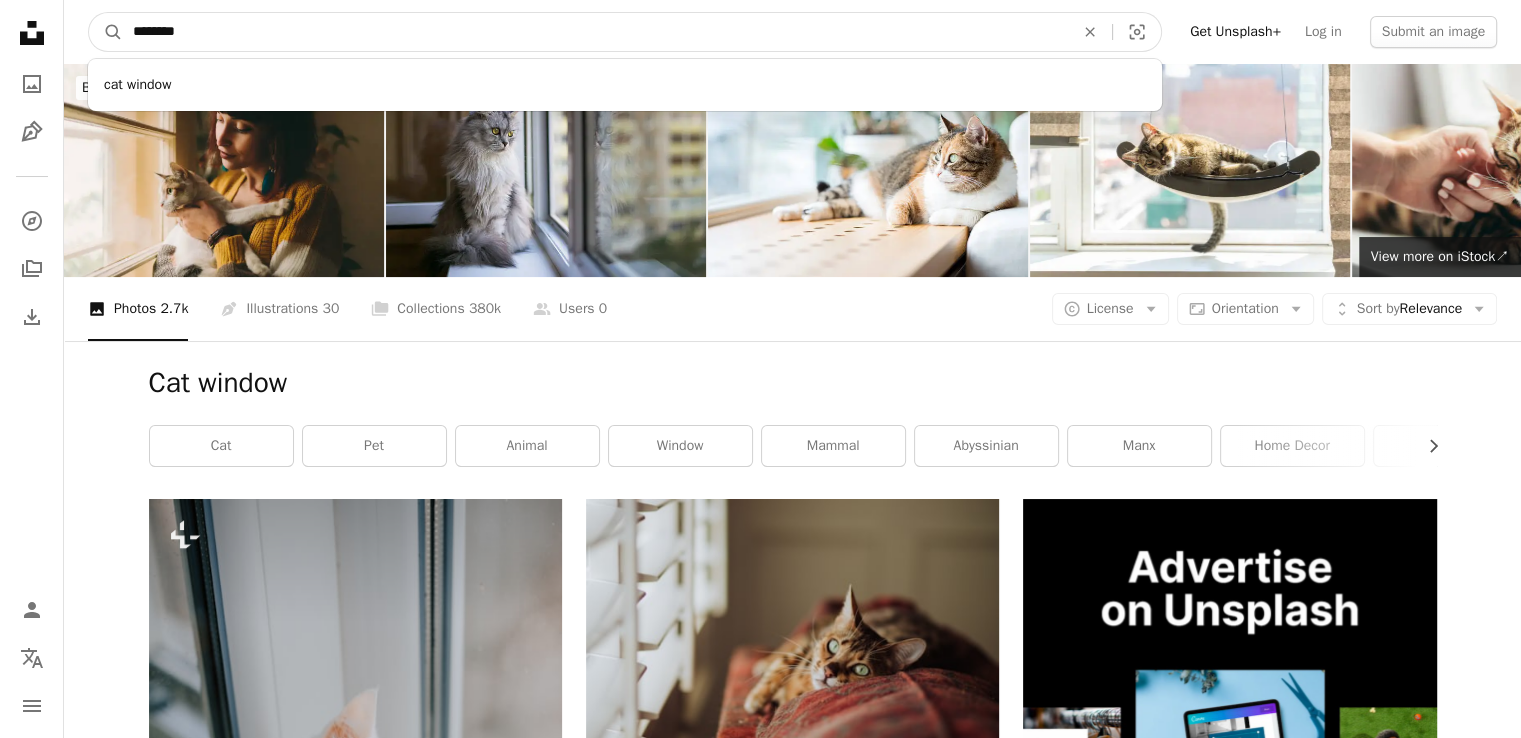 click on "********" at bounding box center (595, 32) 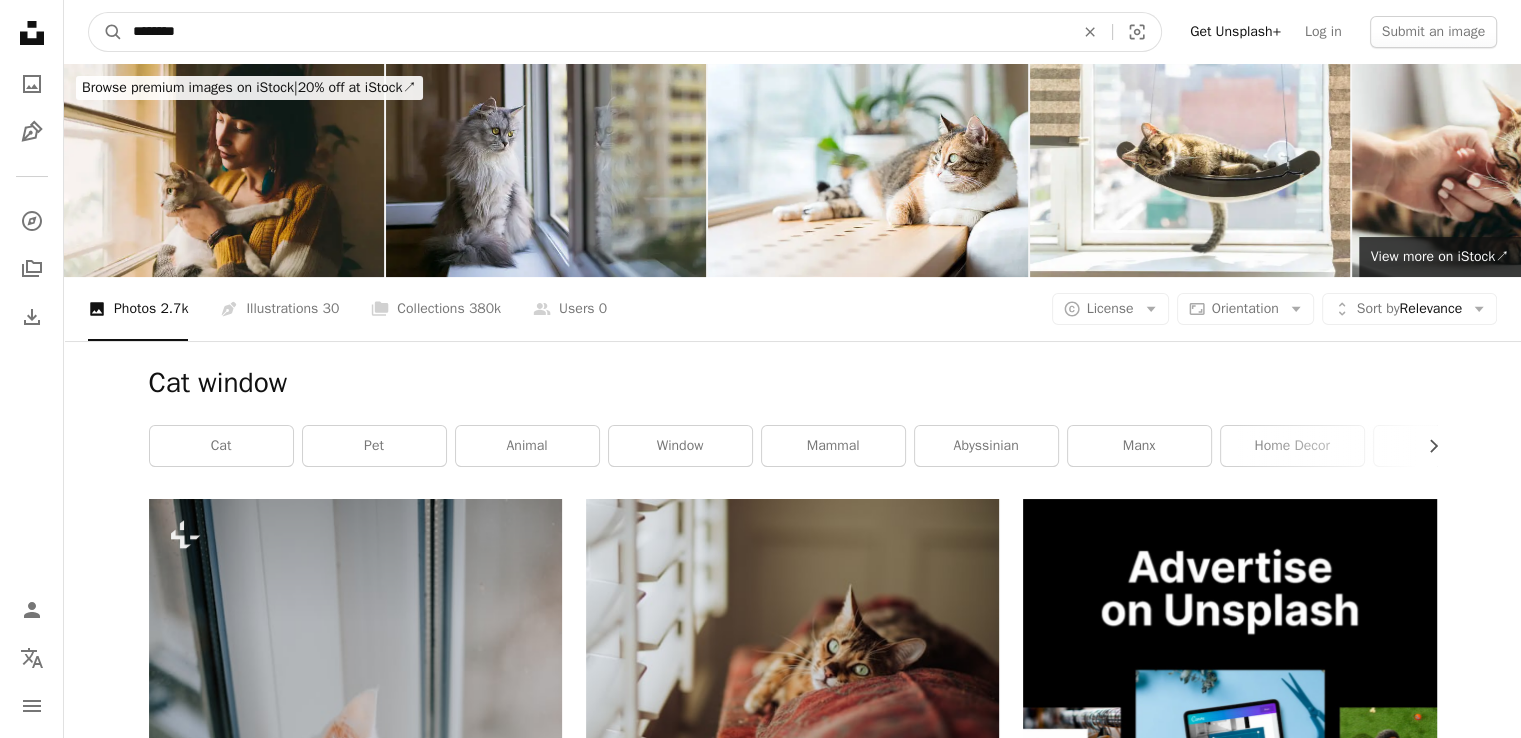 type on "******" 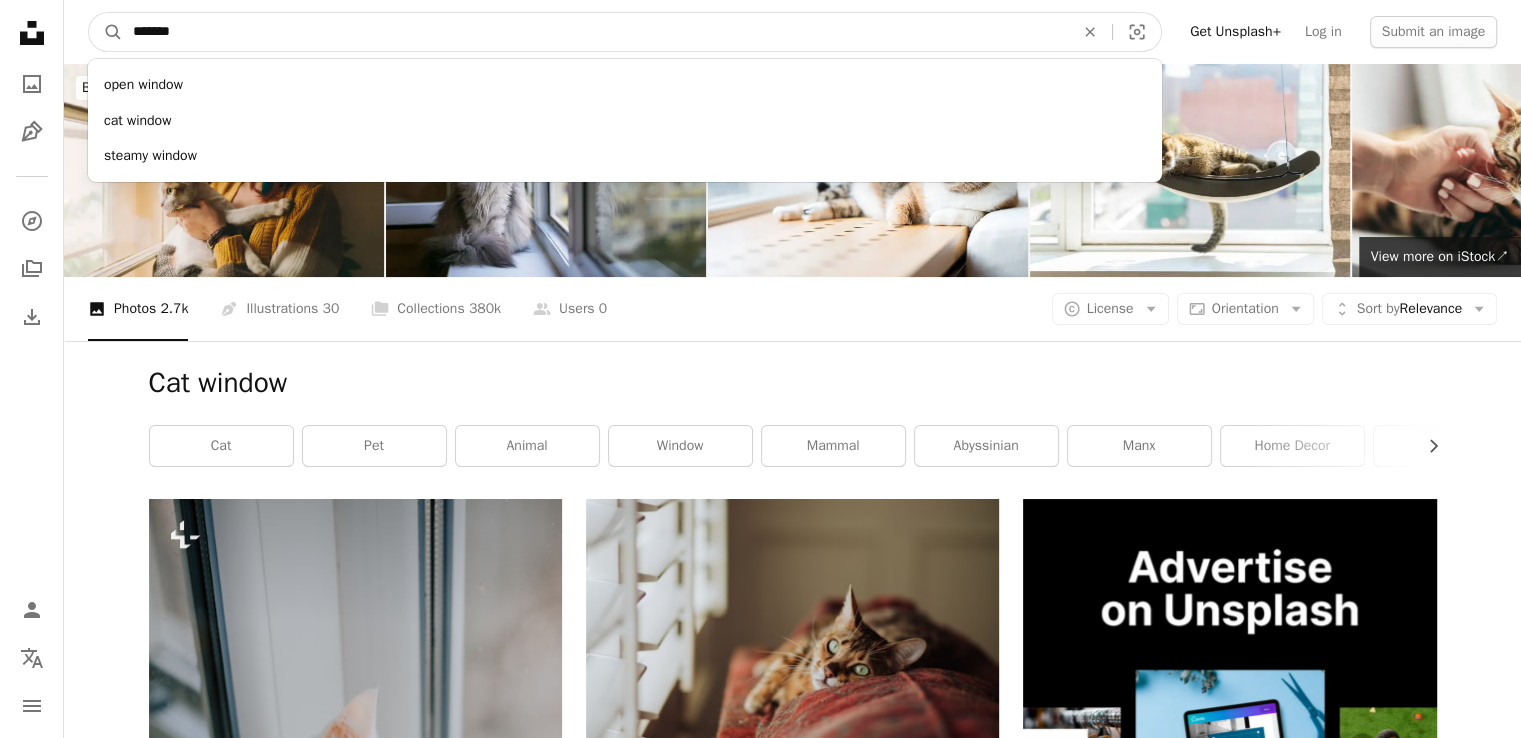 click on "A magnifying glass" at bounding box center (106, 32) 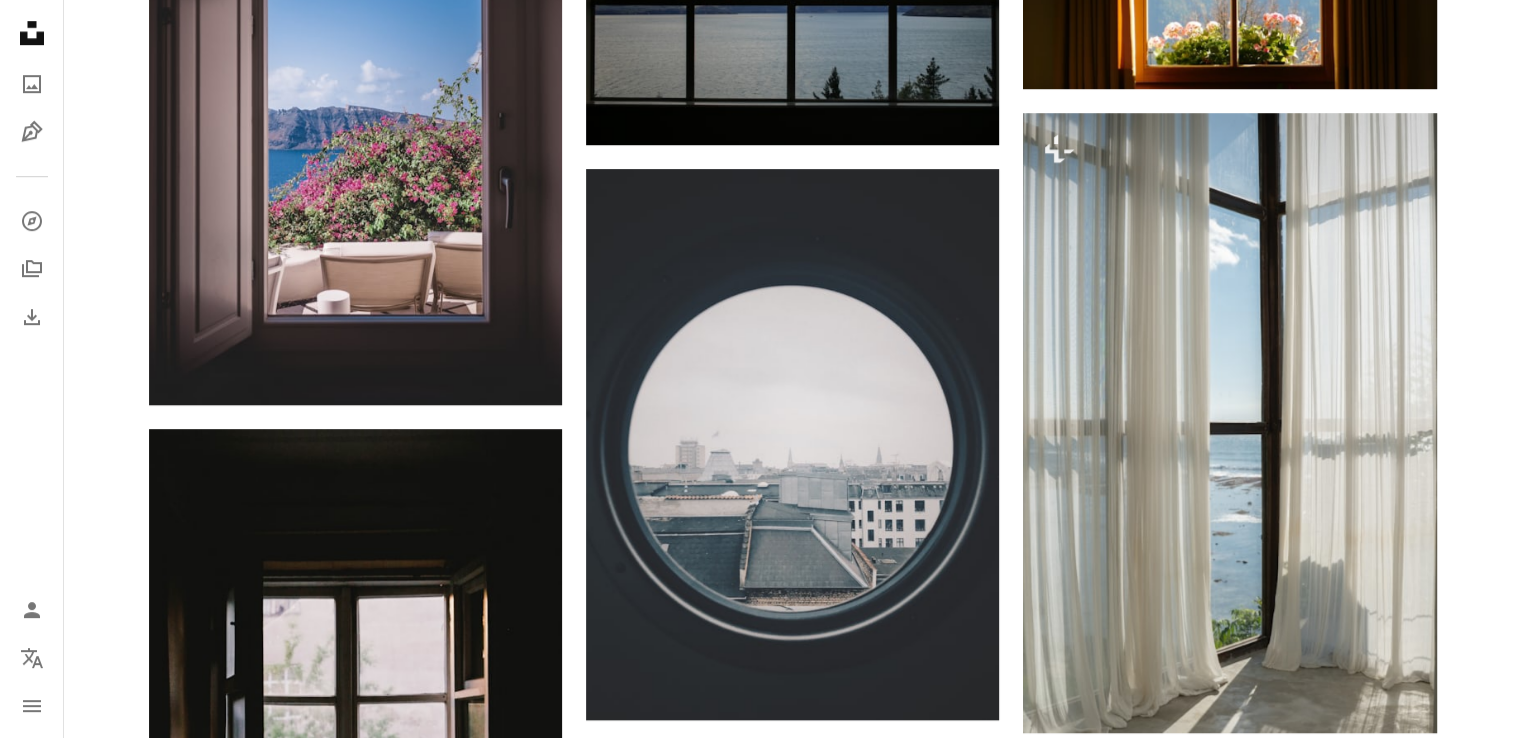 scroll, scrollTop: 0, scrollLeft: 0, axis: both 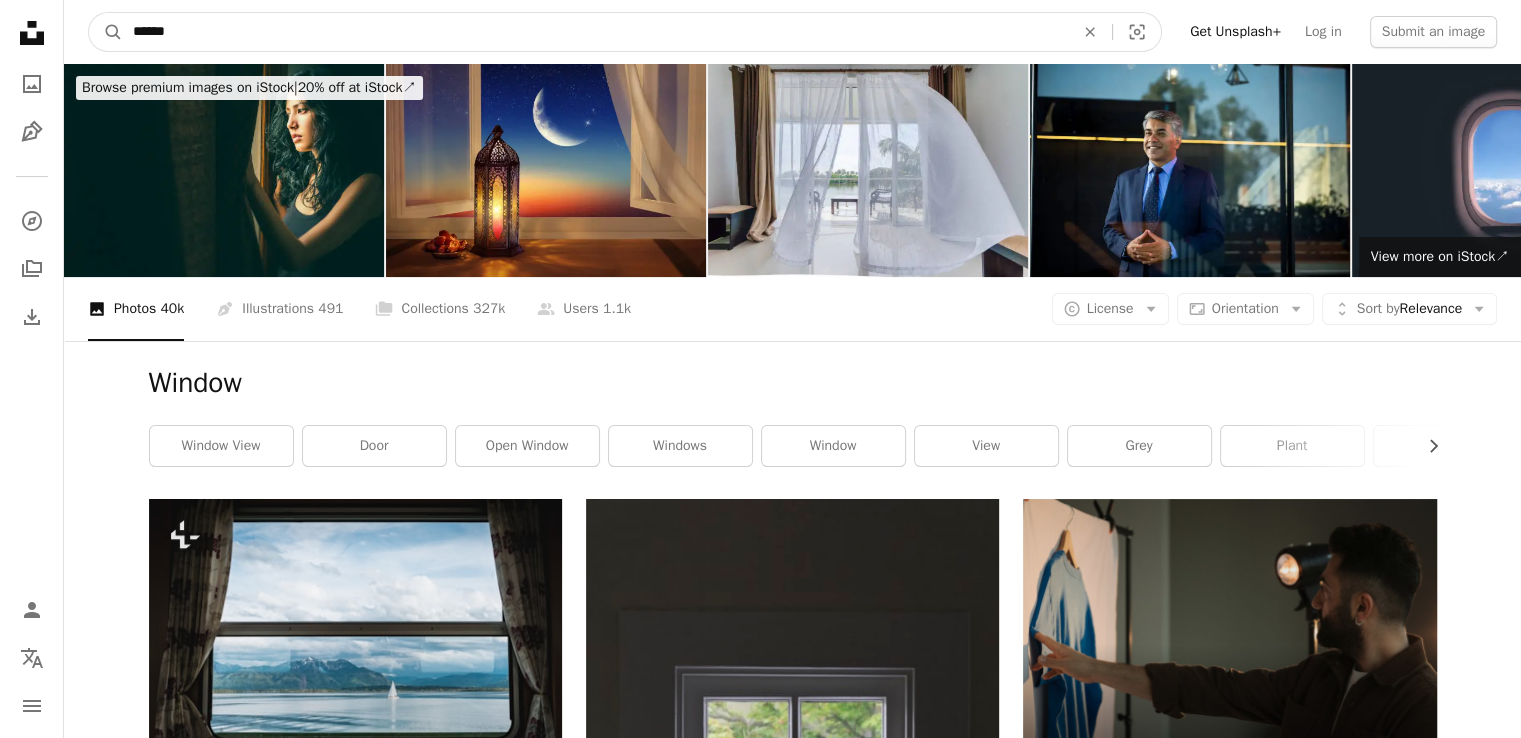 click on "******" at bounding box center (595, 32) 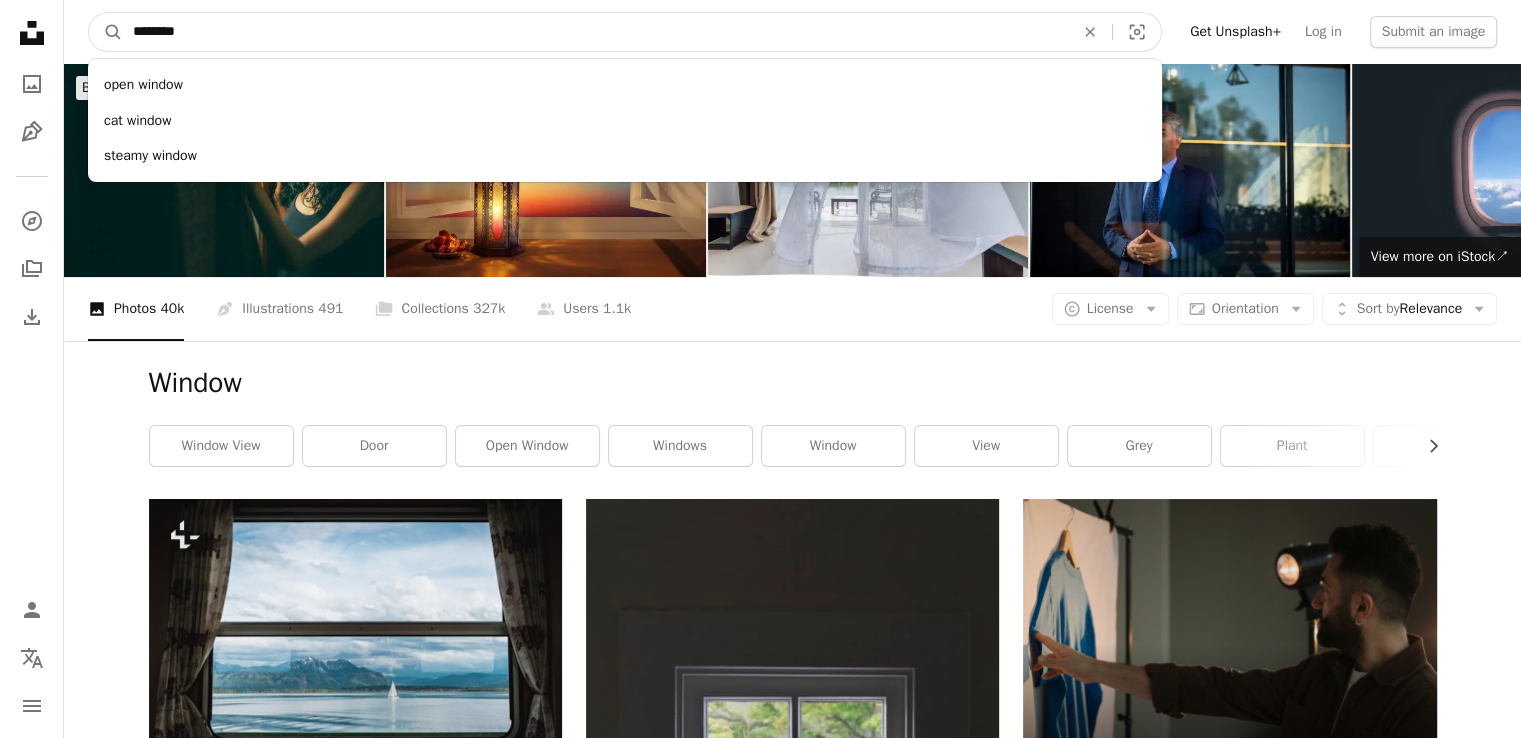 type on "*********" 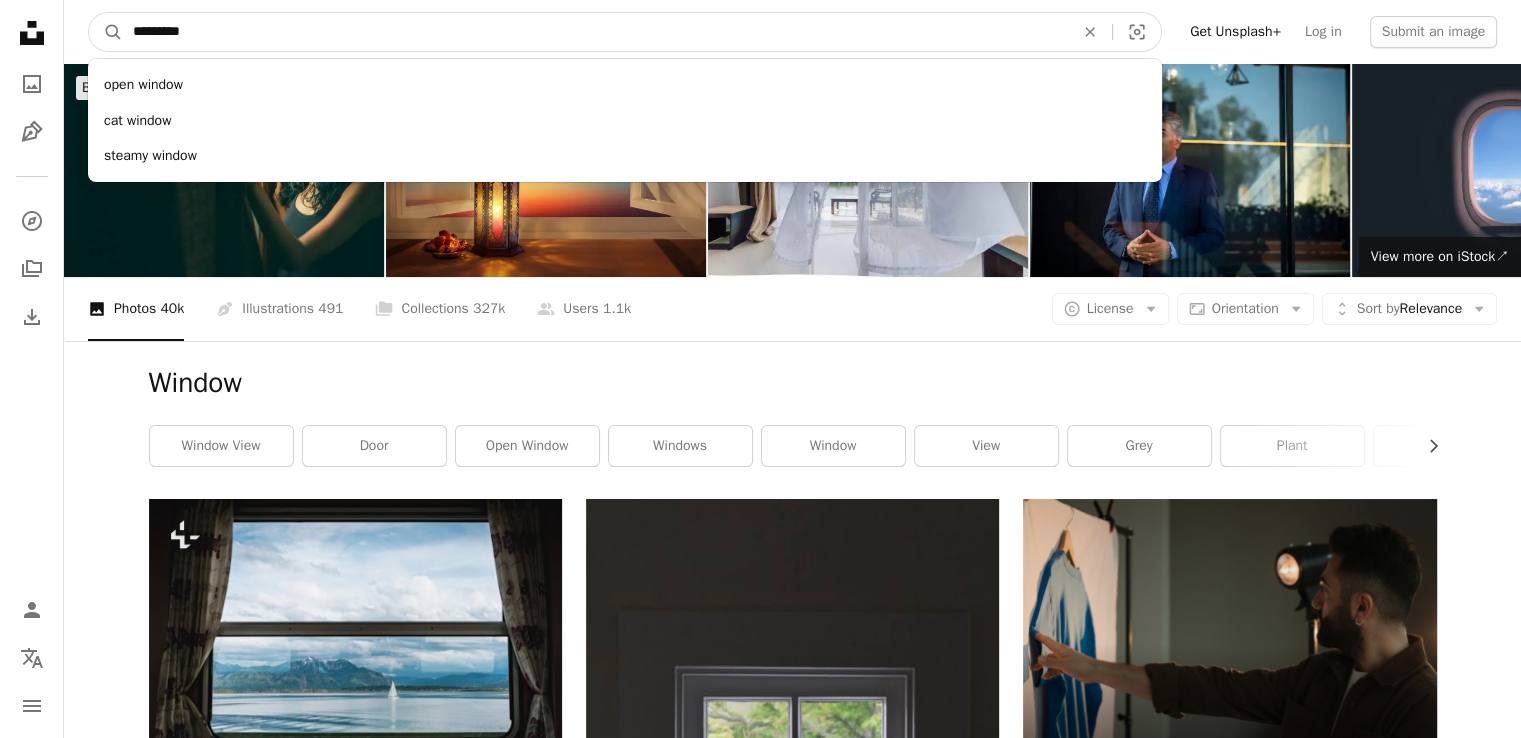click on "A magnifying glass" at bounding box center [106, 32] 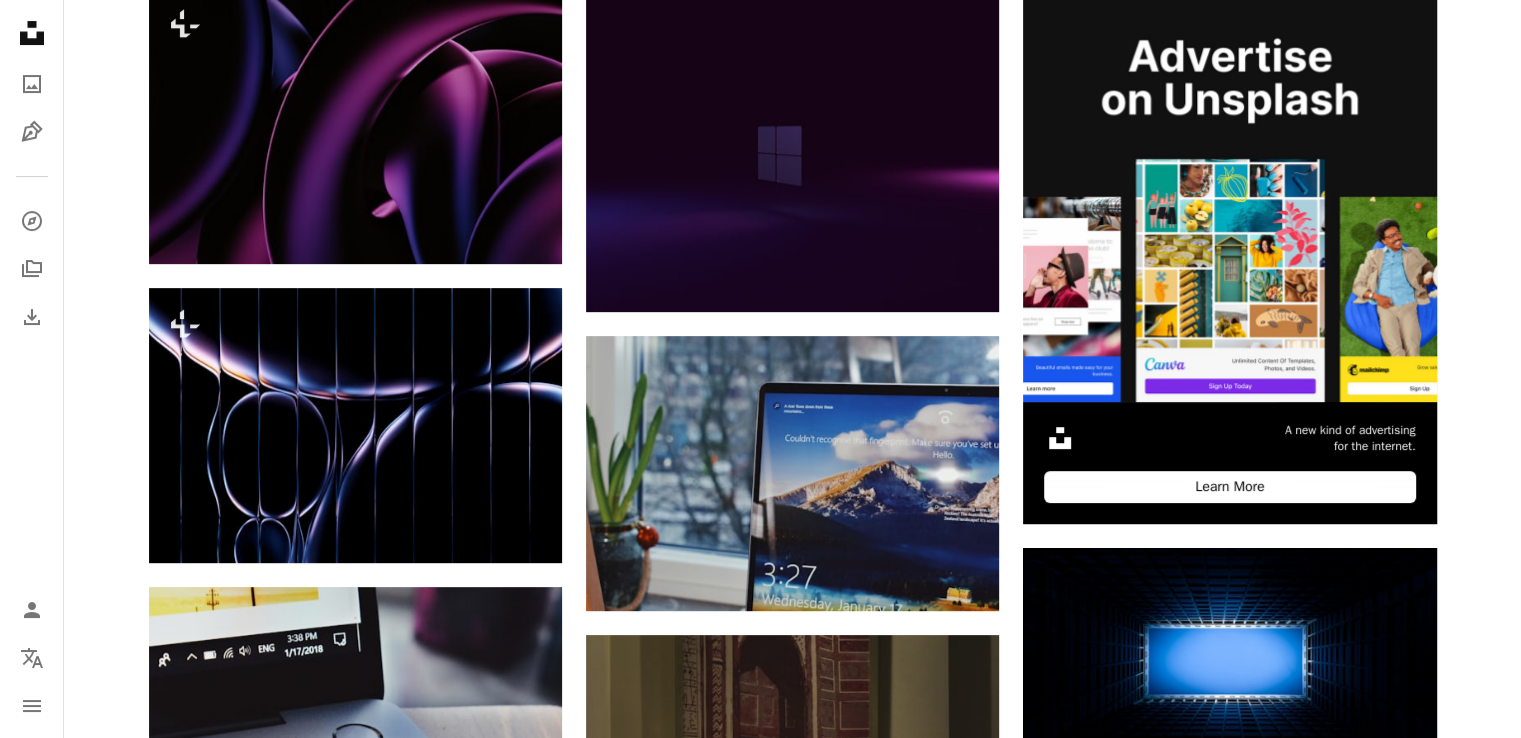 scroll, scrollTop: 500, scrollLeft: 0, axis: vertical 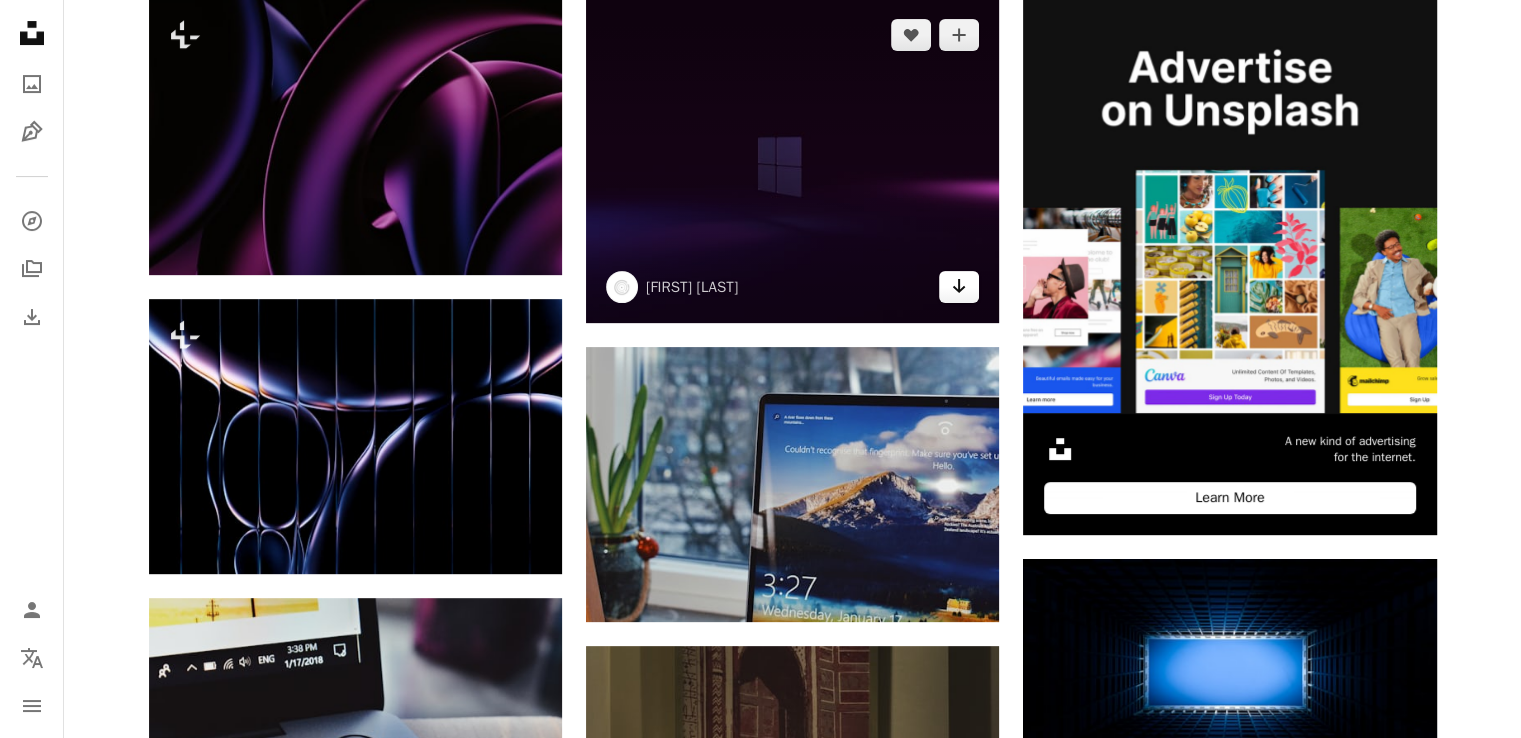 click on "Arrow pointing down" at bounding box center (959, 287) 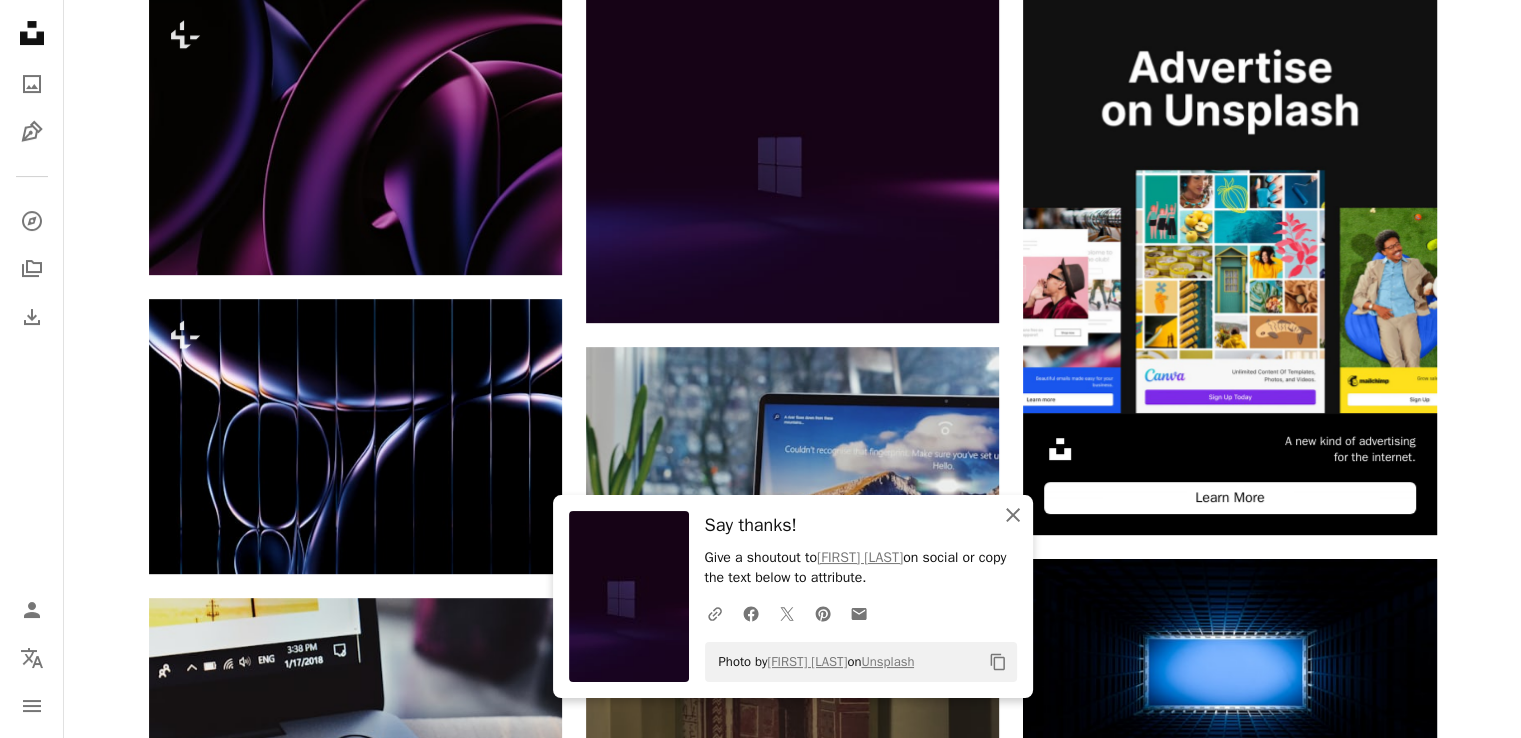 click on "An X shape" 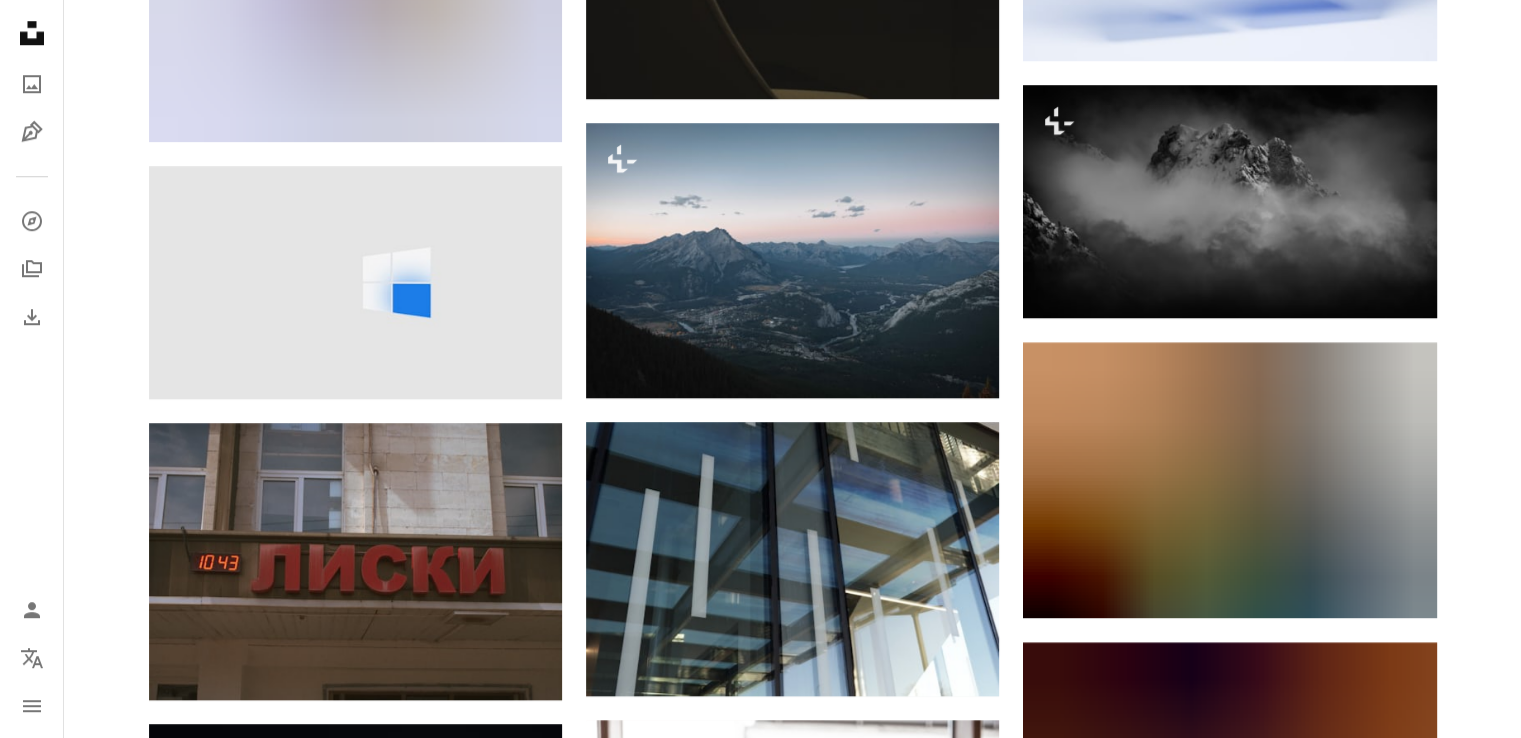 scroll, scrollTop: 1682, scrollLeft: 0, axis: vertical 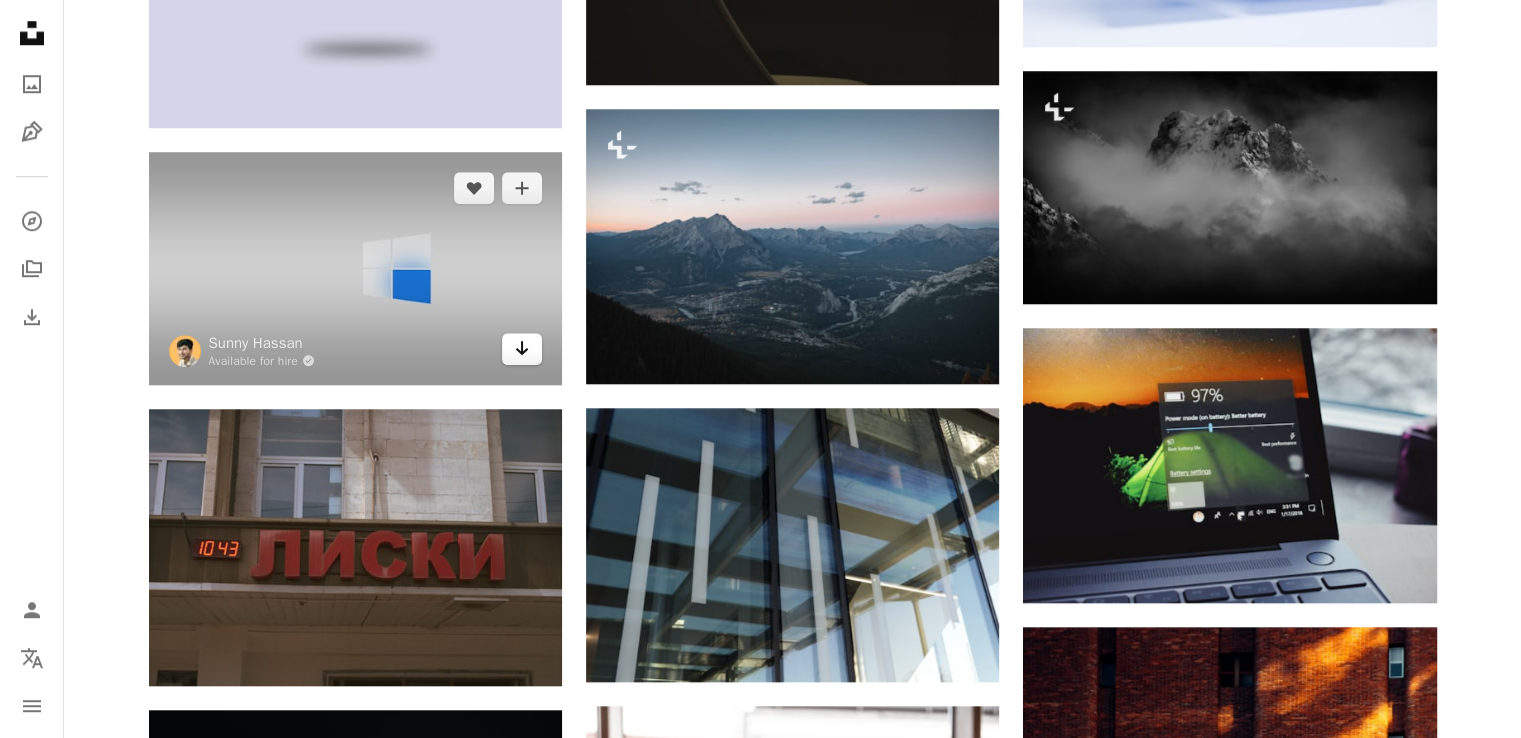 click on "Arrow pointing down" 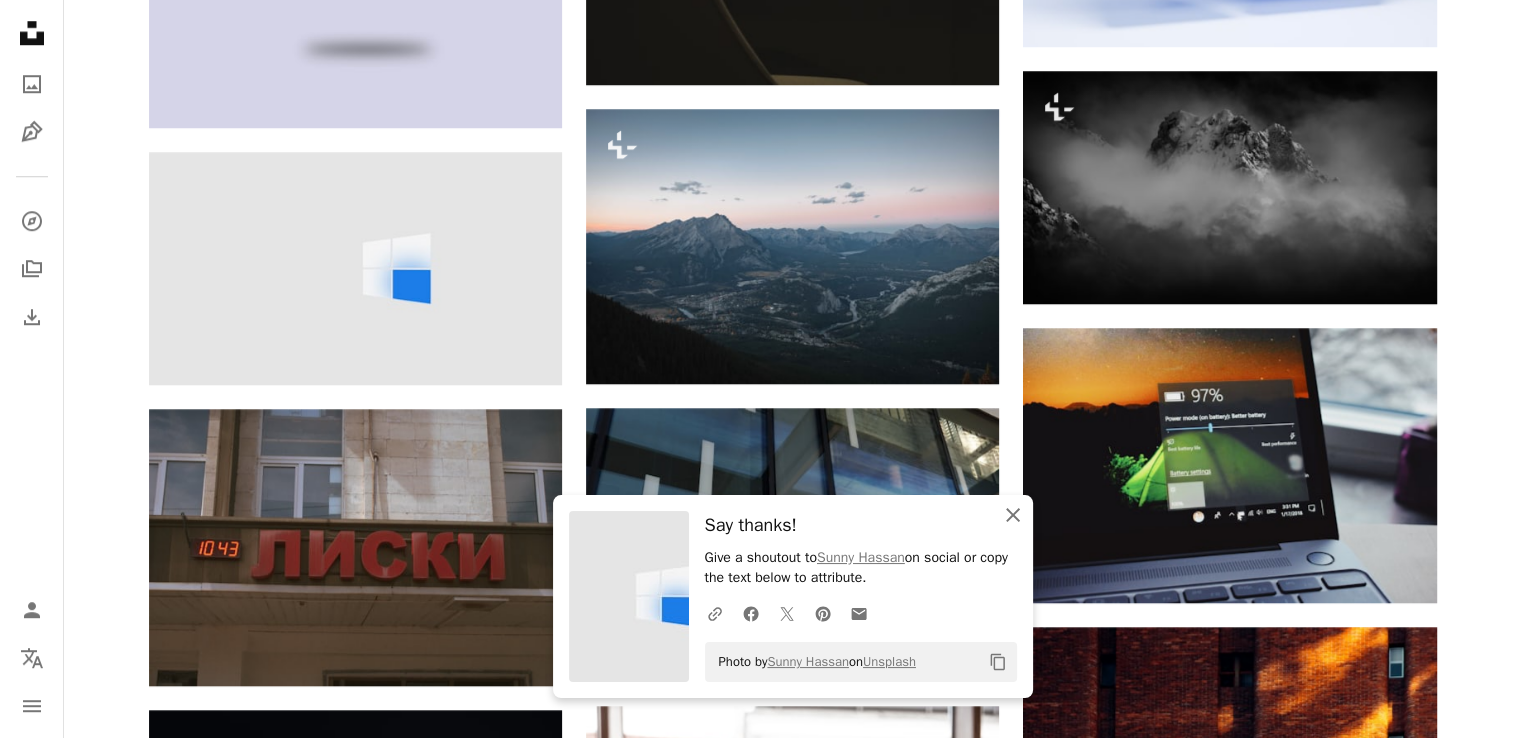 click on "An X shape Close" at bounding box center [1013, 515] 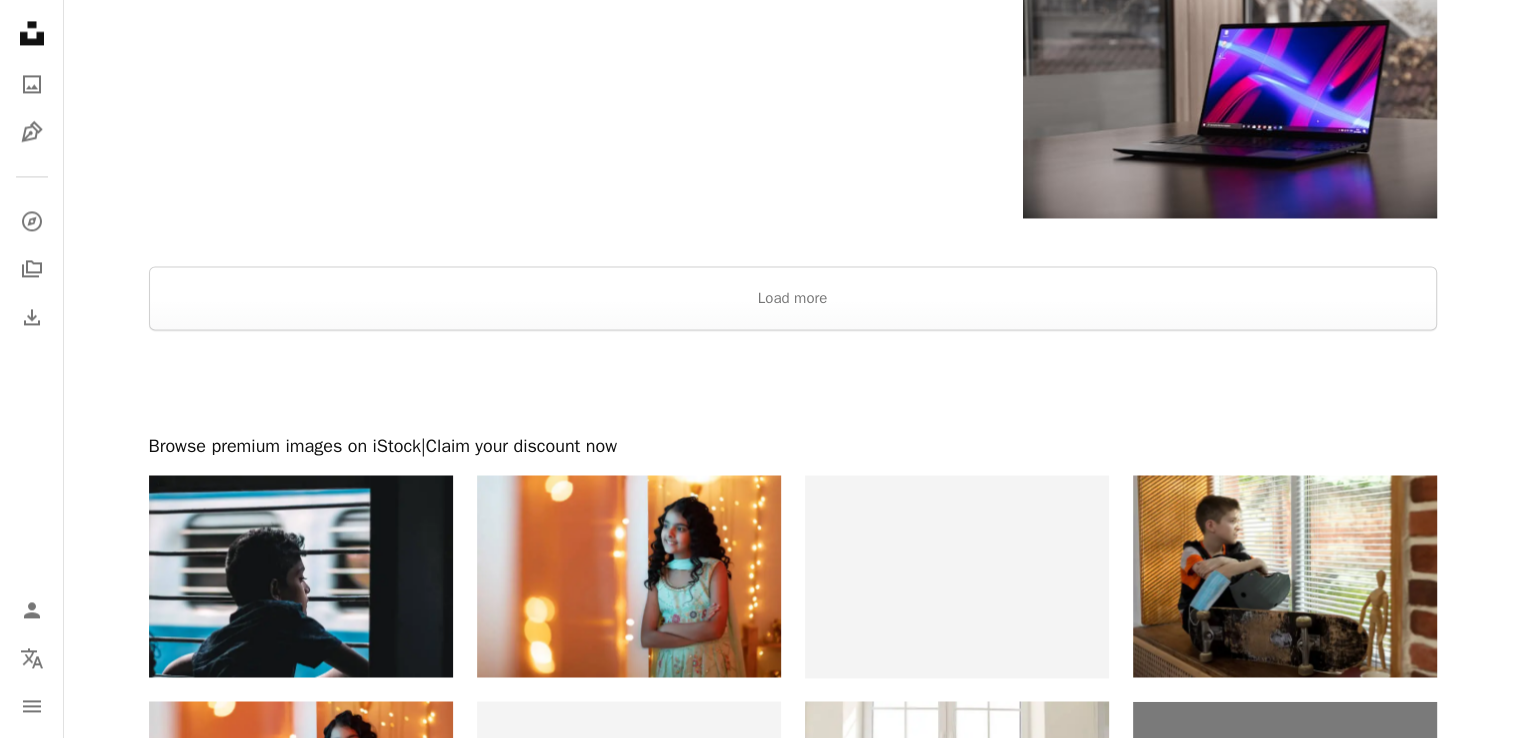 scroll, scrollTop: 3425, scrollLeft: 0, axis: vertical 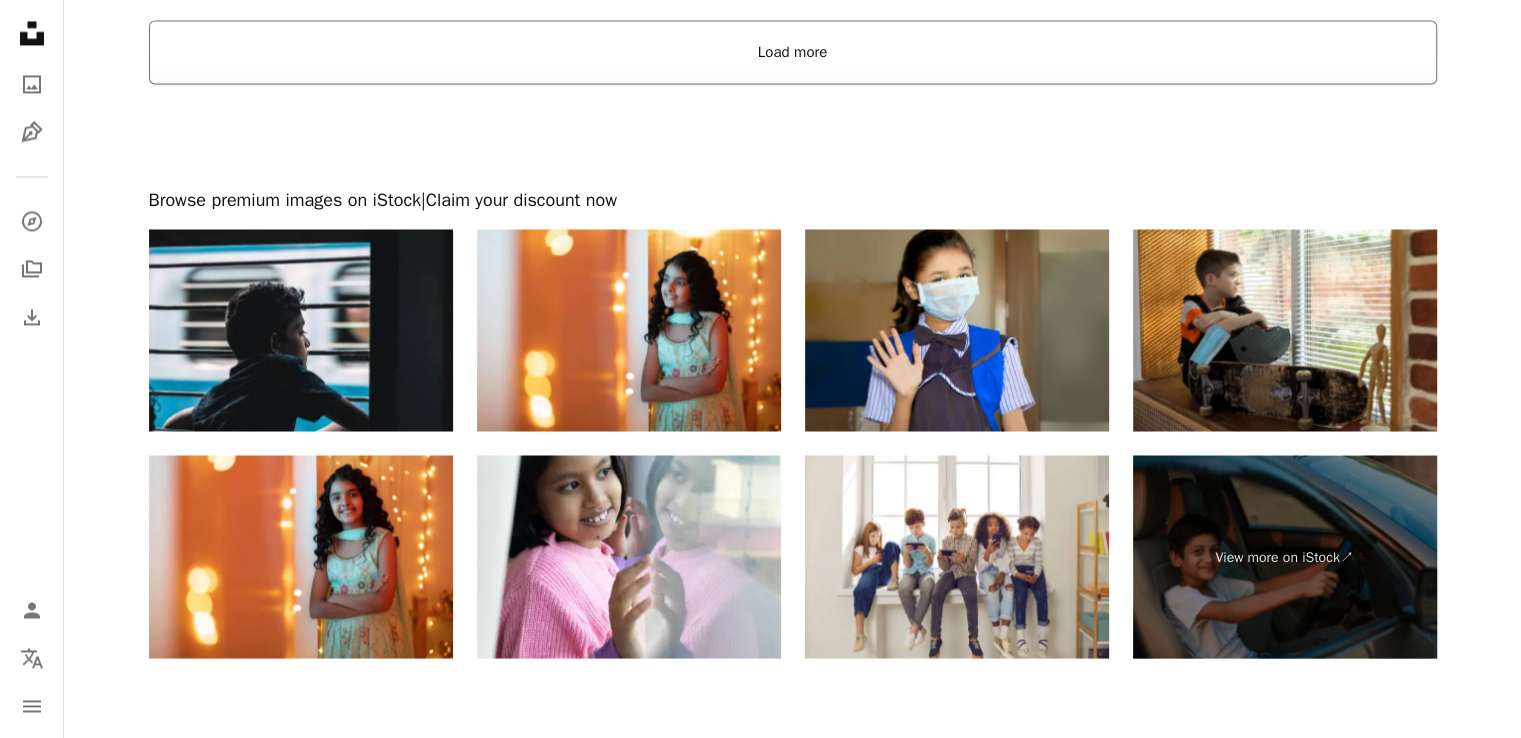 click on "Load more" at bounding box center [793, 52] 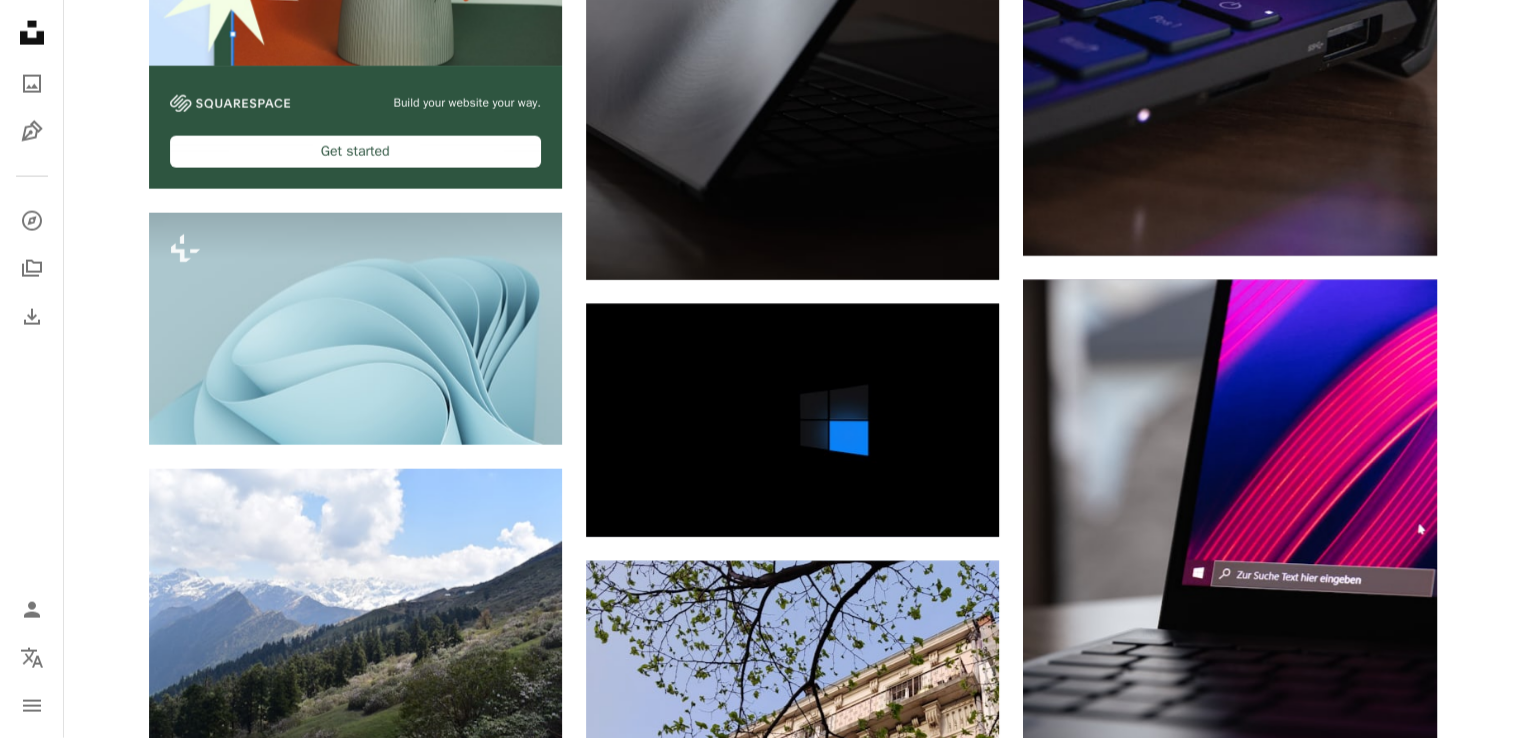 scroll, scrollTop: 4874, scrollLeft: 0, axis: vertical 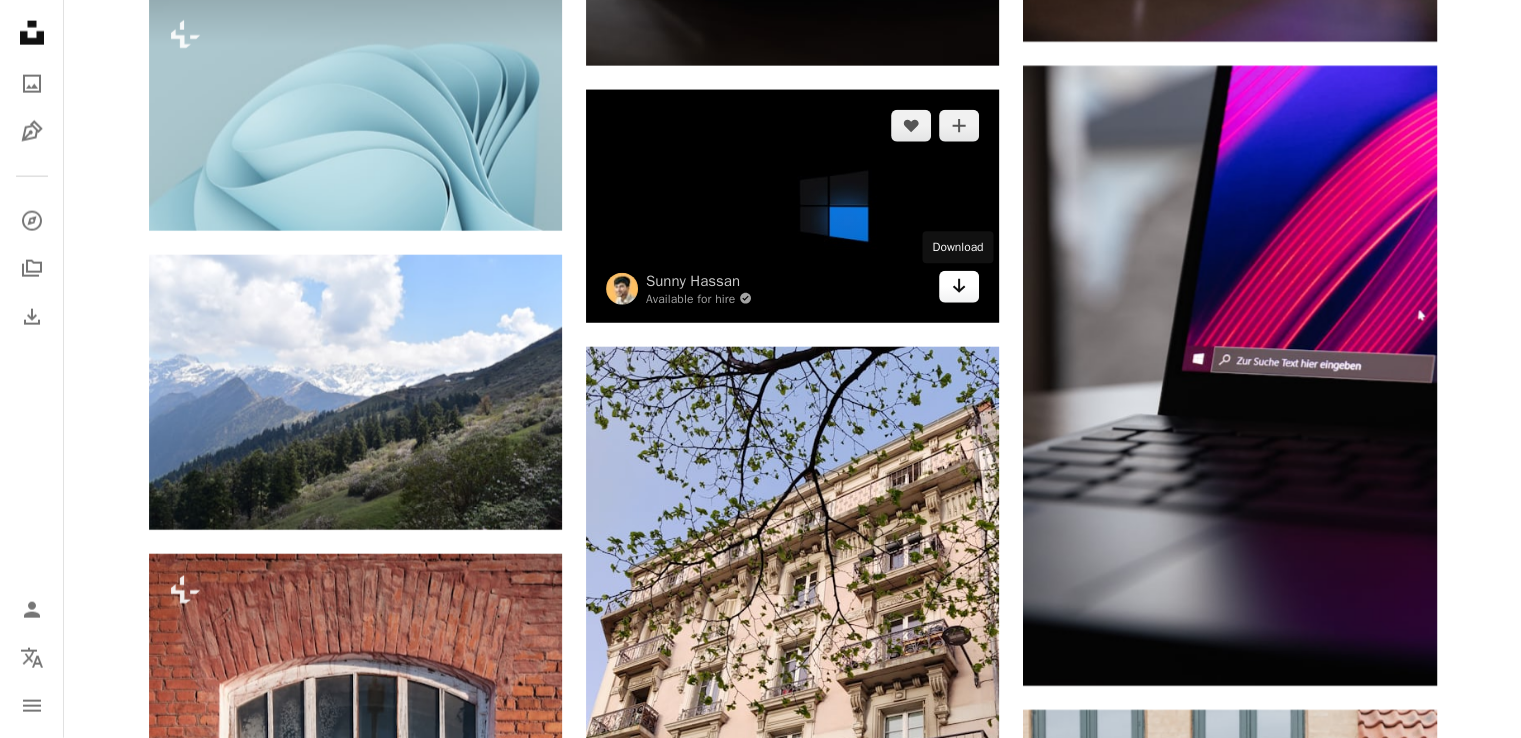 click on "Arrow pointing down" 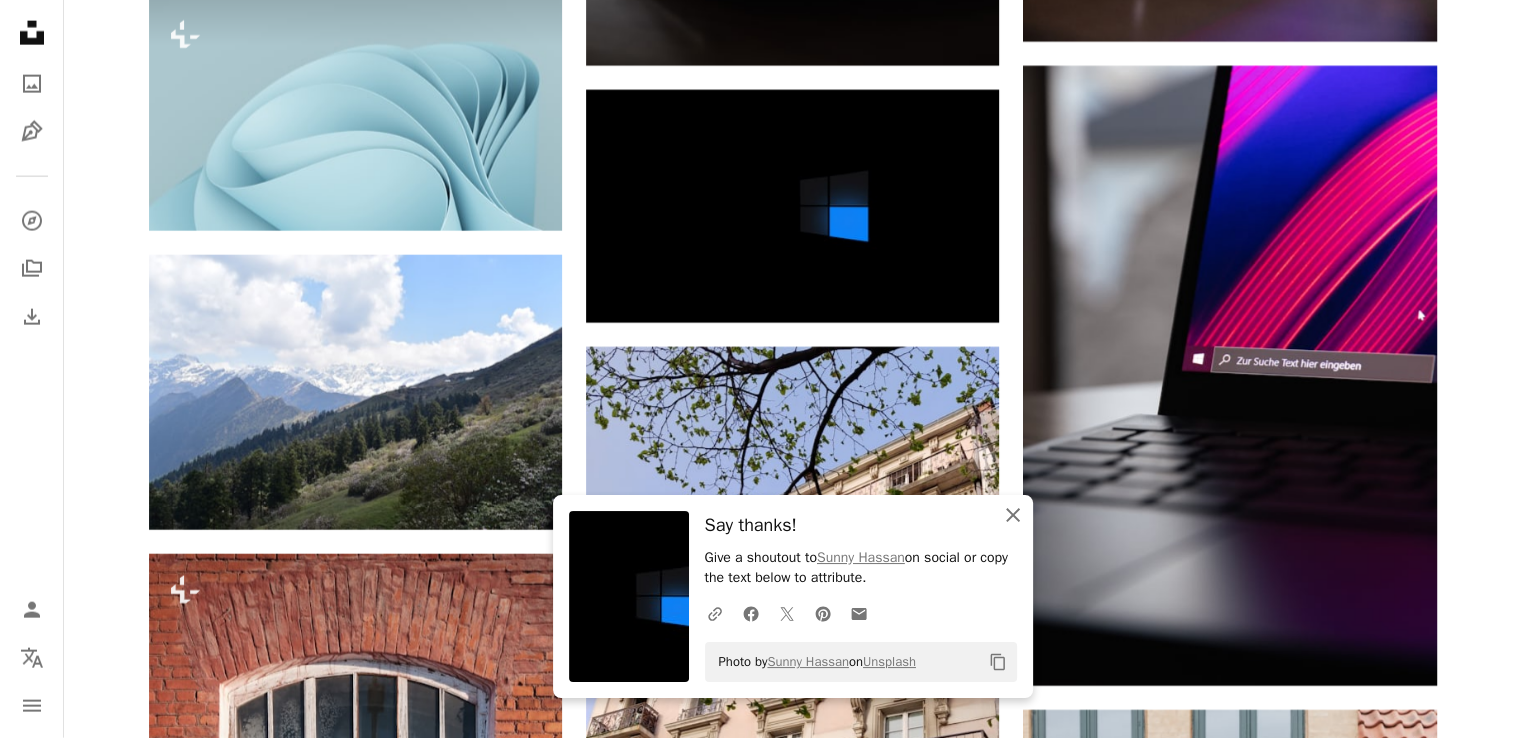 click on "An X shape" 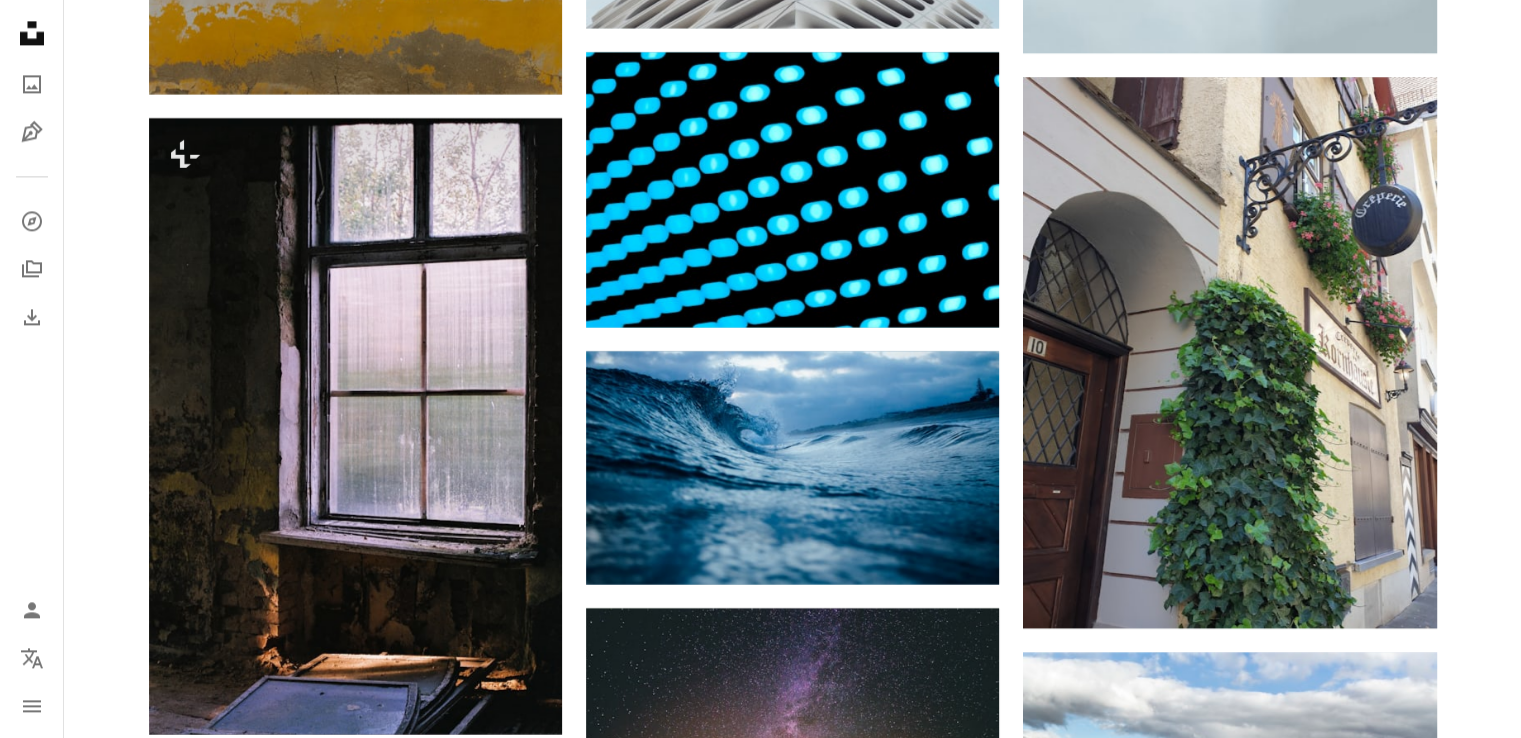 scroll, scrollTop: 10361, scrollLeft: 0, axis: vertical 